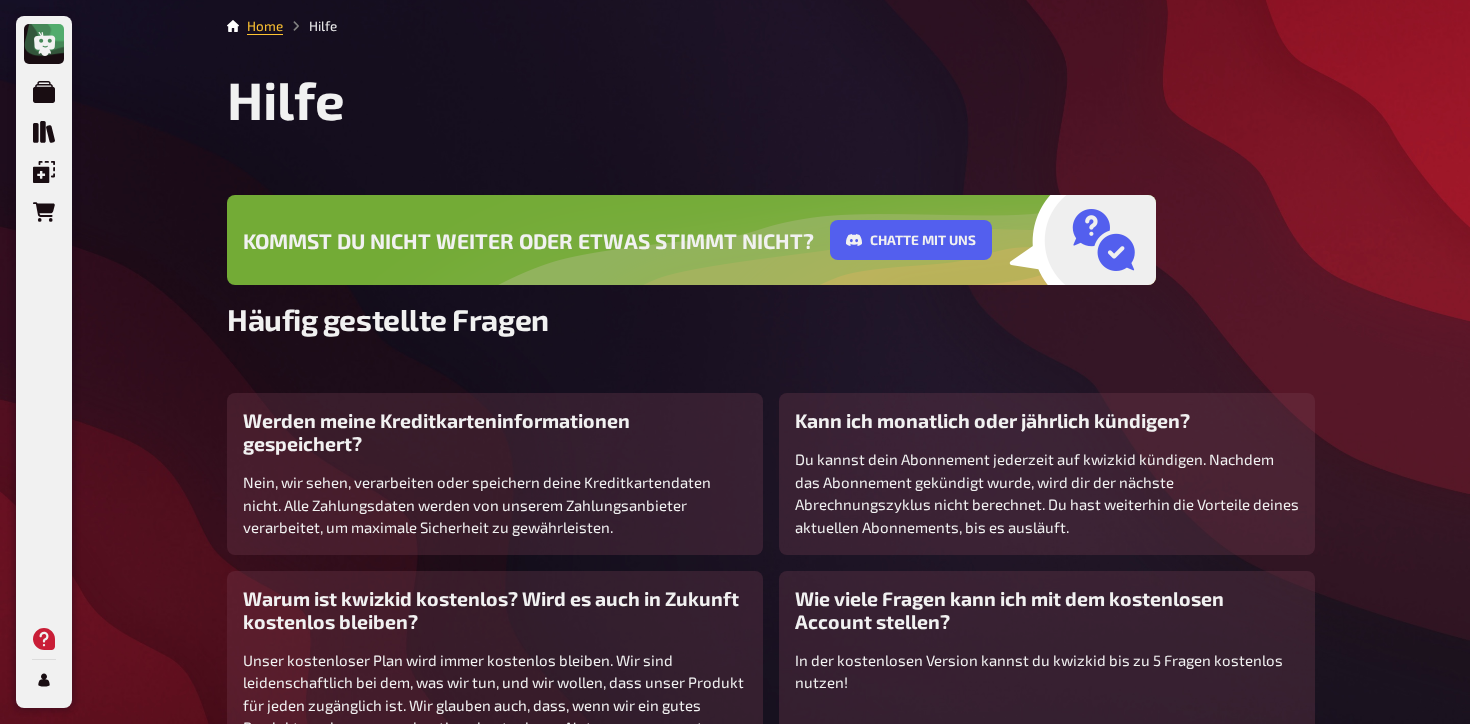 scroll, scrollTop: 0, scrollLeft: 0, axis: both 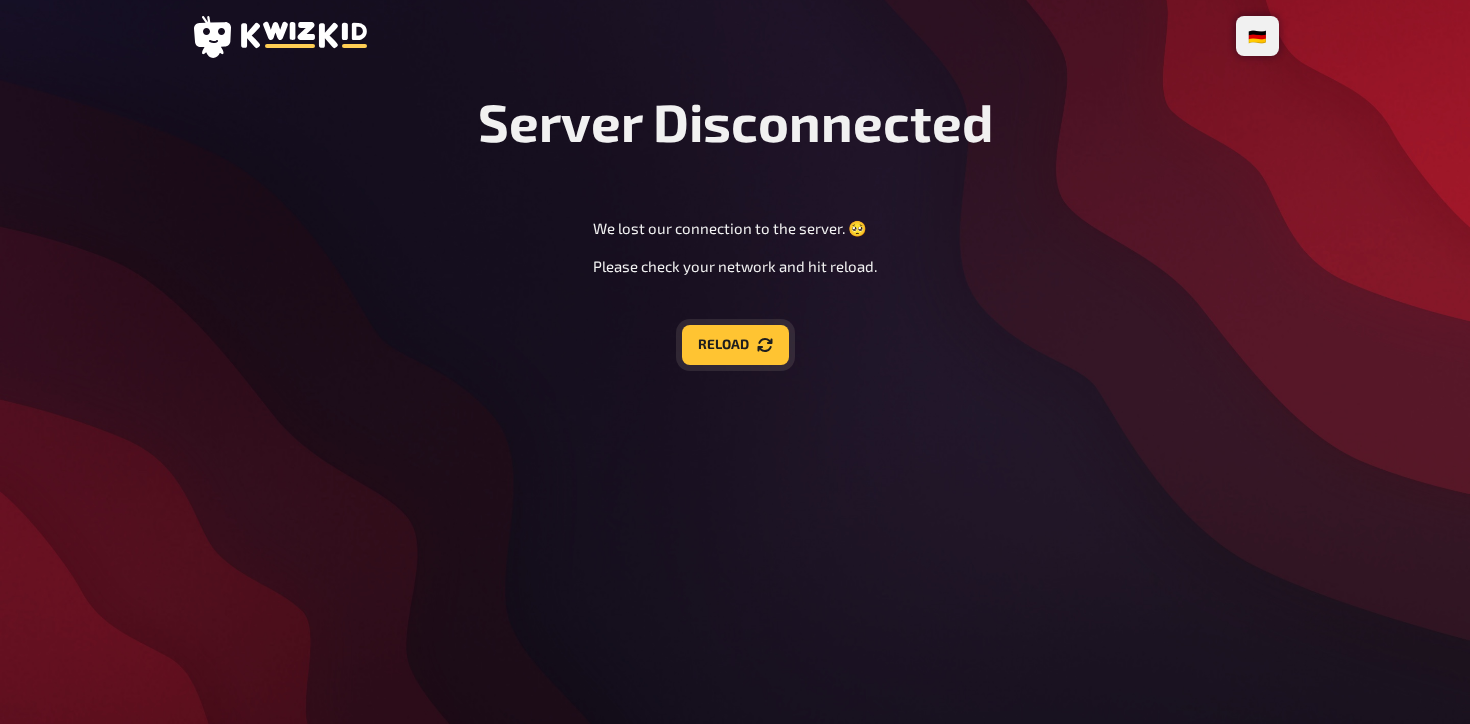 click on "Reload" at bounding box center [735, 345] 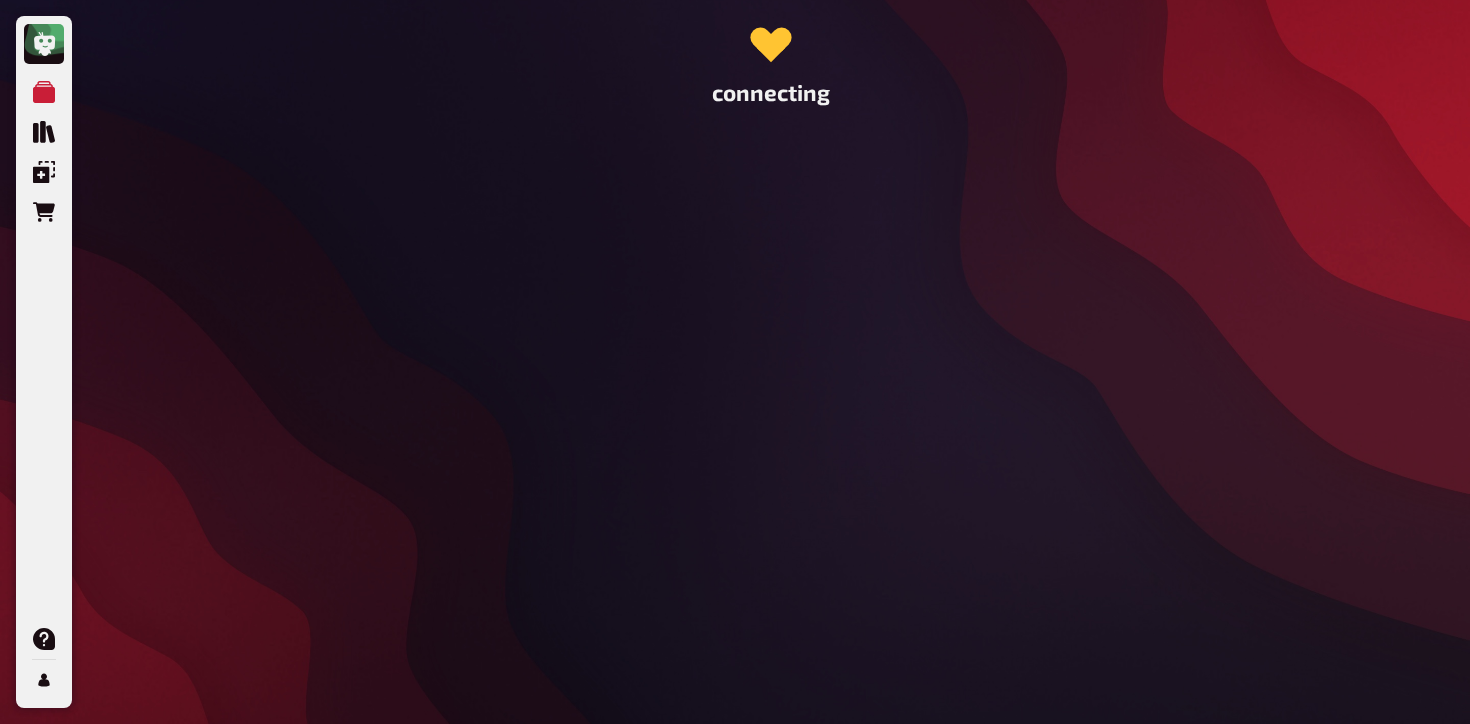 scroll, scrollTop: 0, scrollLeft: 0, axis: both 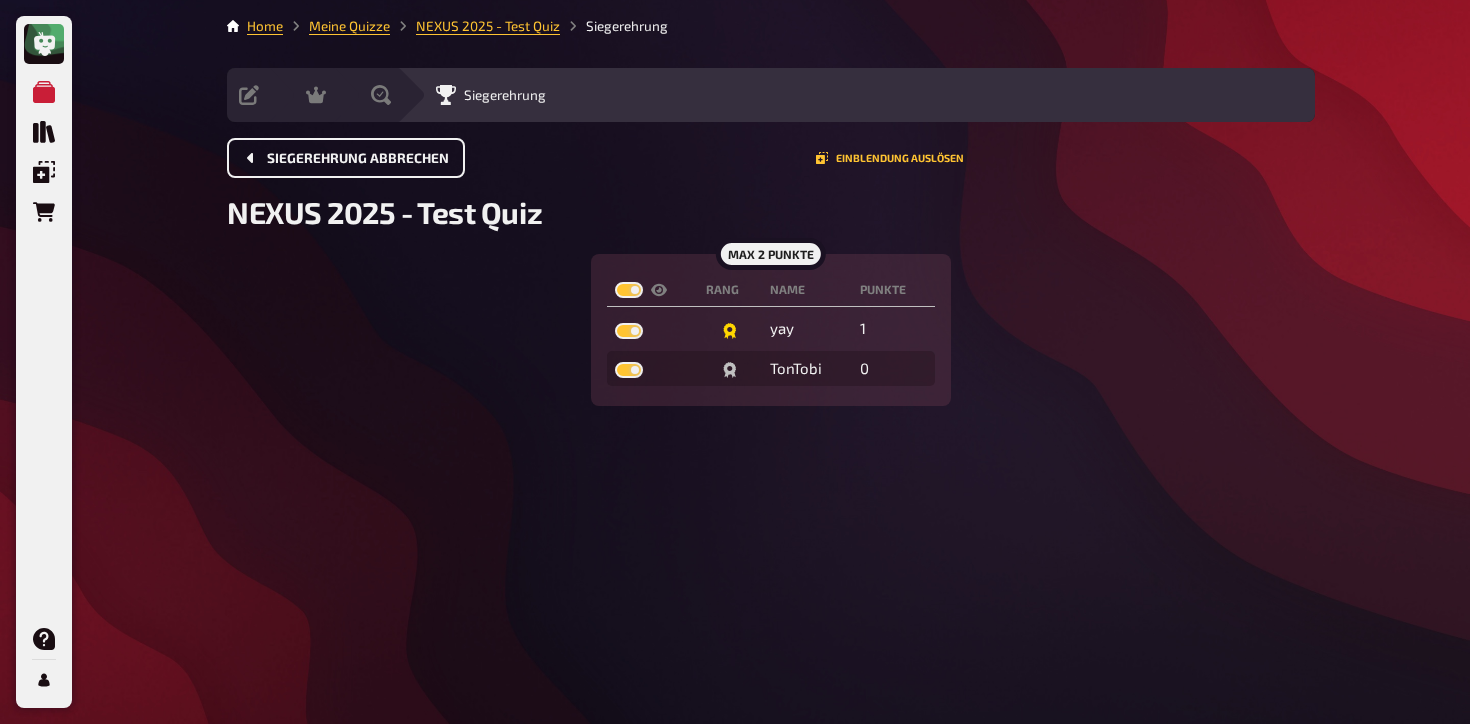 click on "Siegerehrung abbrechen" at bounding box center [358, 159] 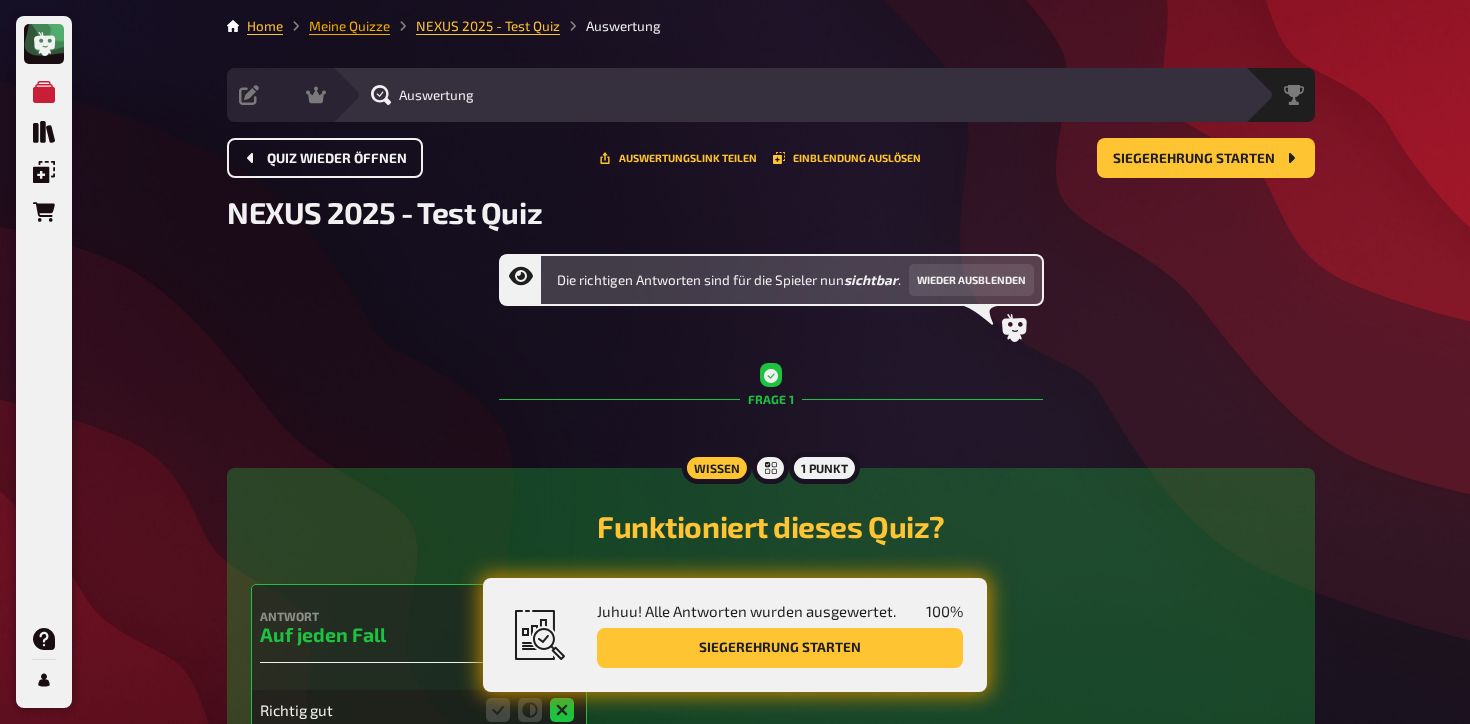 click on "Meine Quizze" at bounding box center [349, 26] 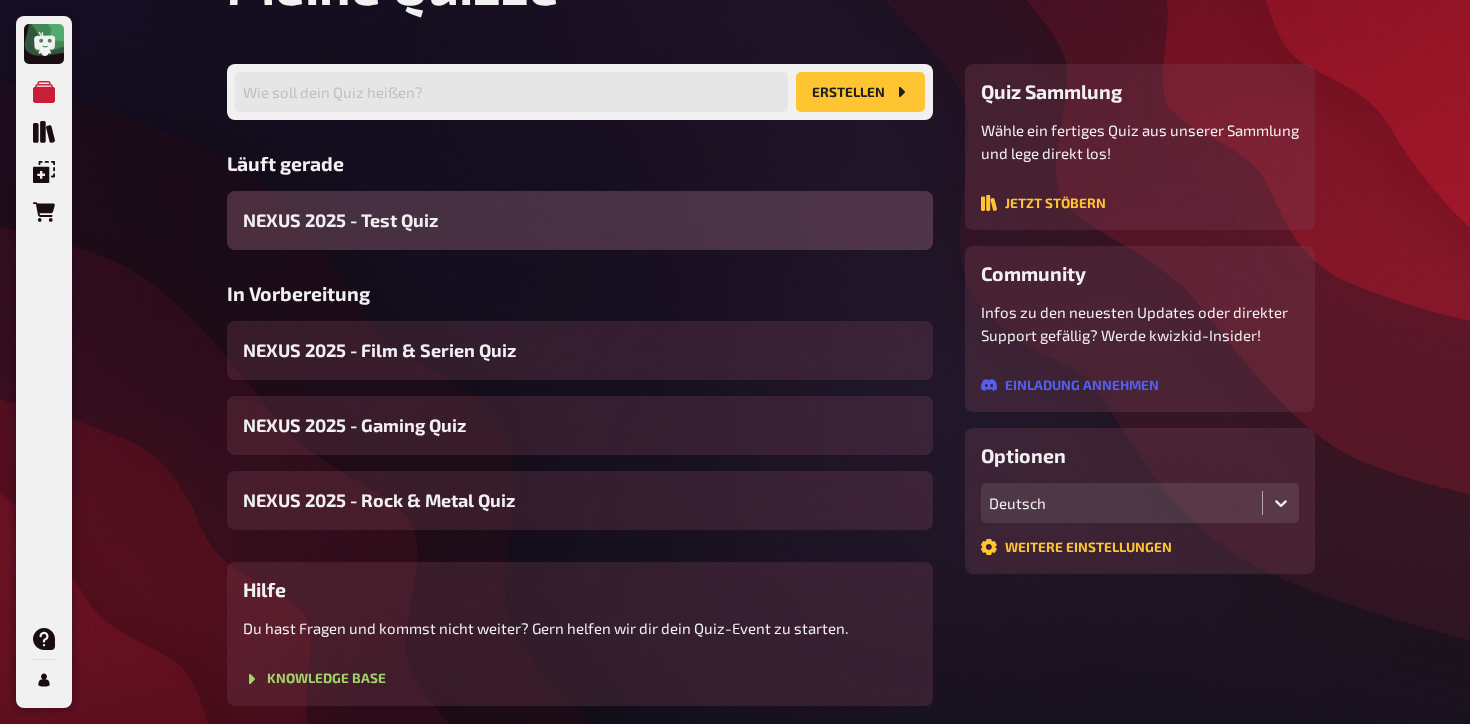 scroll, scrollTop: 161, scrollLeft: 0, axis: vertical 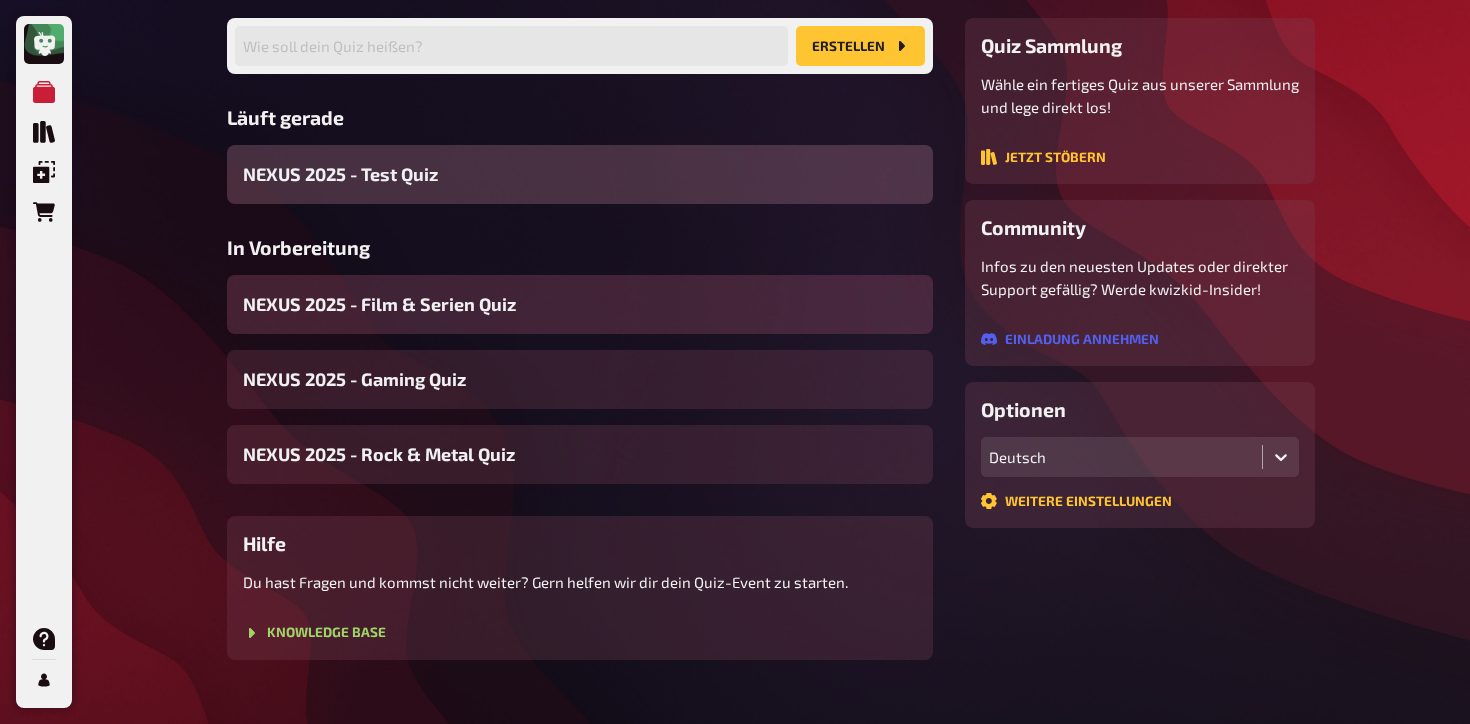 click on "NEXUS 2025 - Film & Serien Quiz" at bounding box center [379, 304] 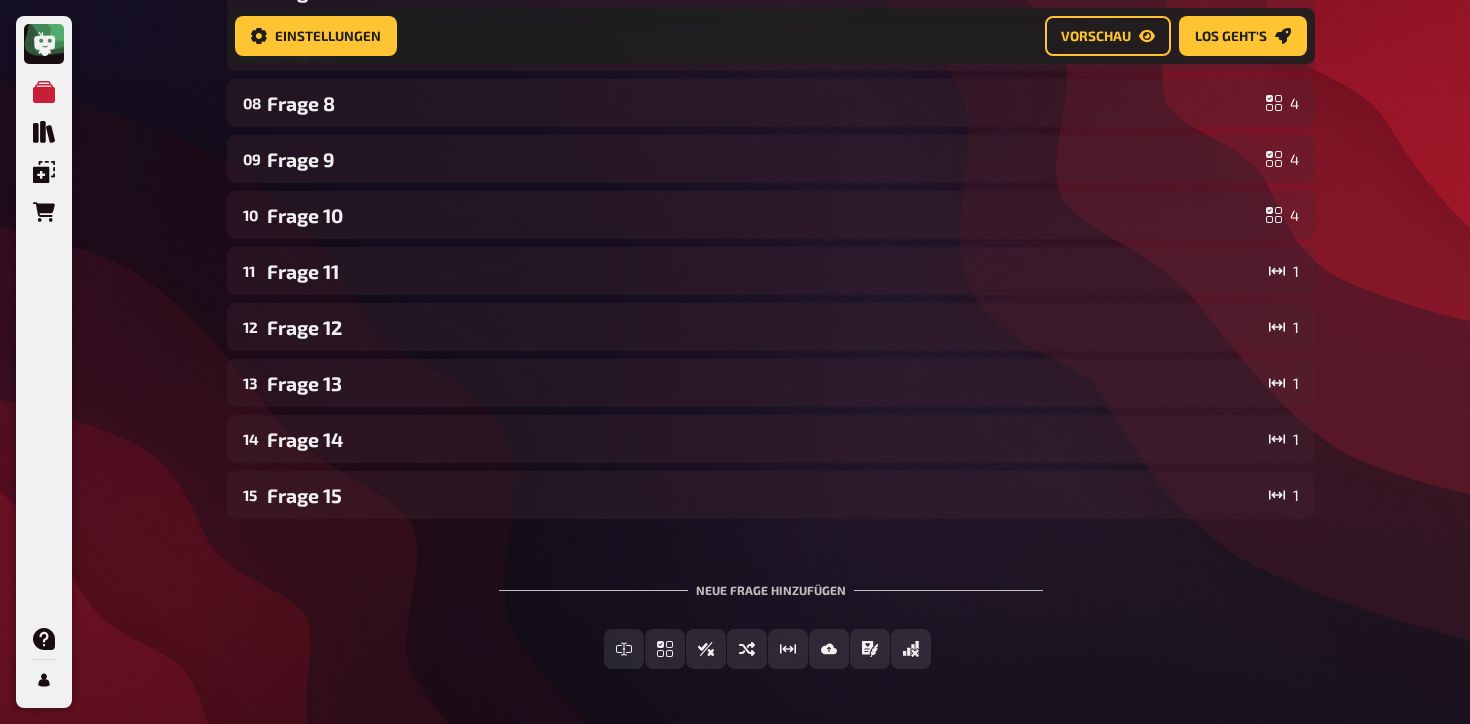scroll, scrollTop: 585, scrollLeft: 0, axis: vertical 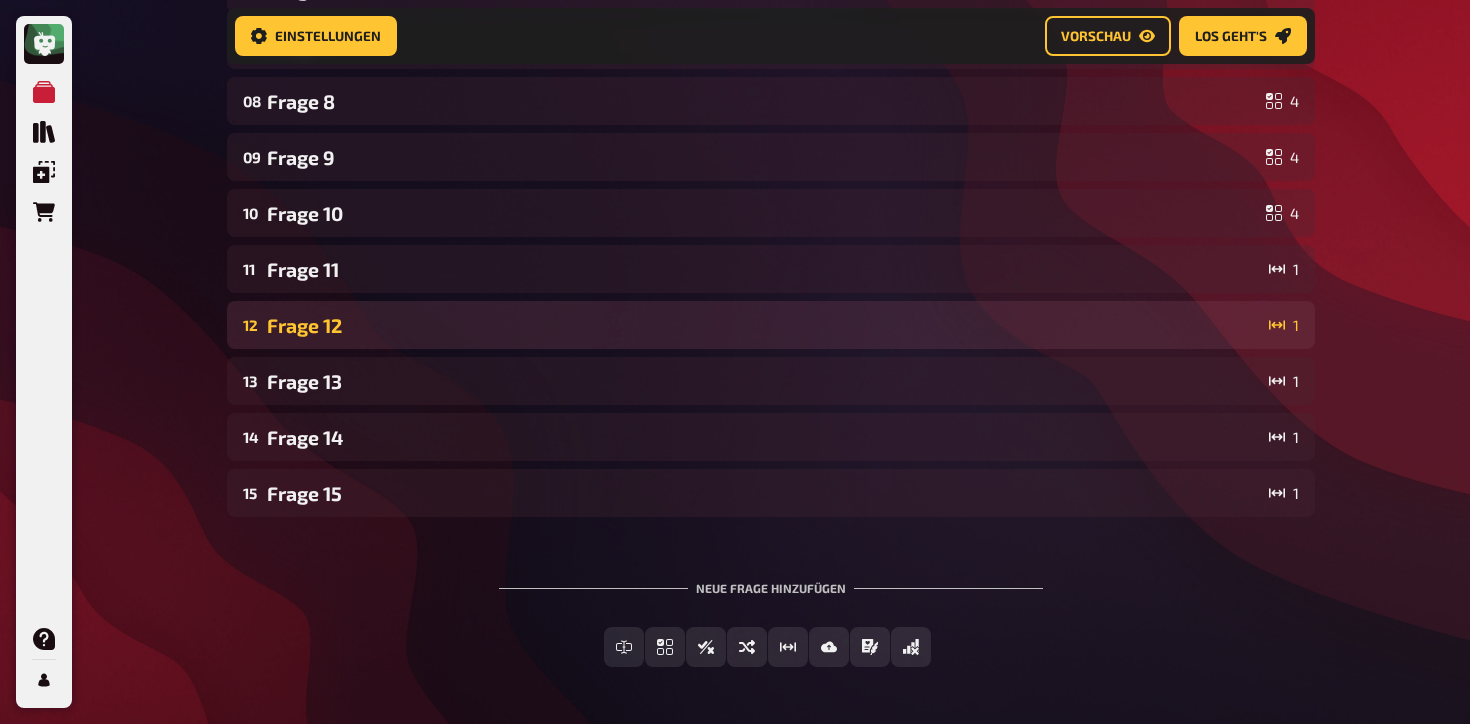 click on "Frage 12" at bounding box center (764, 325) 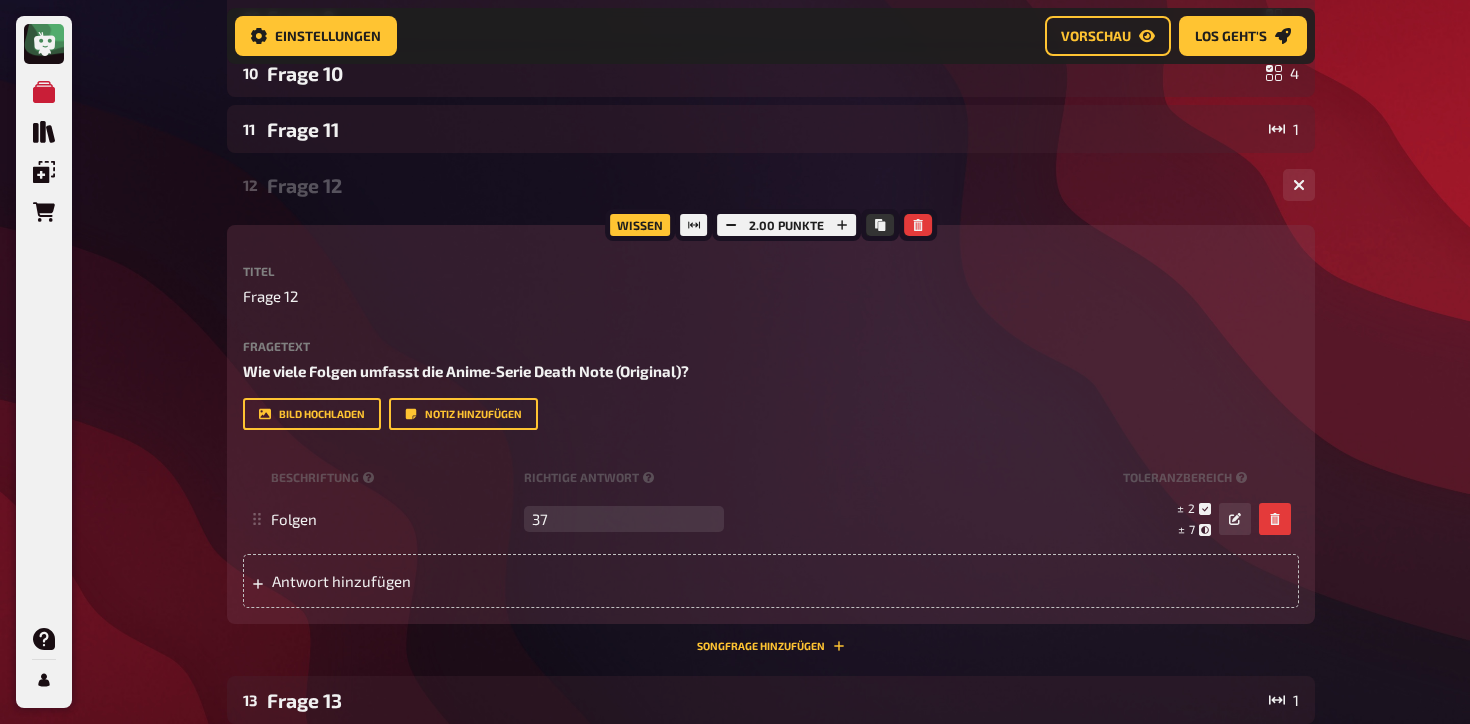 scroll, scrollTop: 735, scrollLeft: 0, axis: vertical 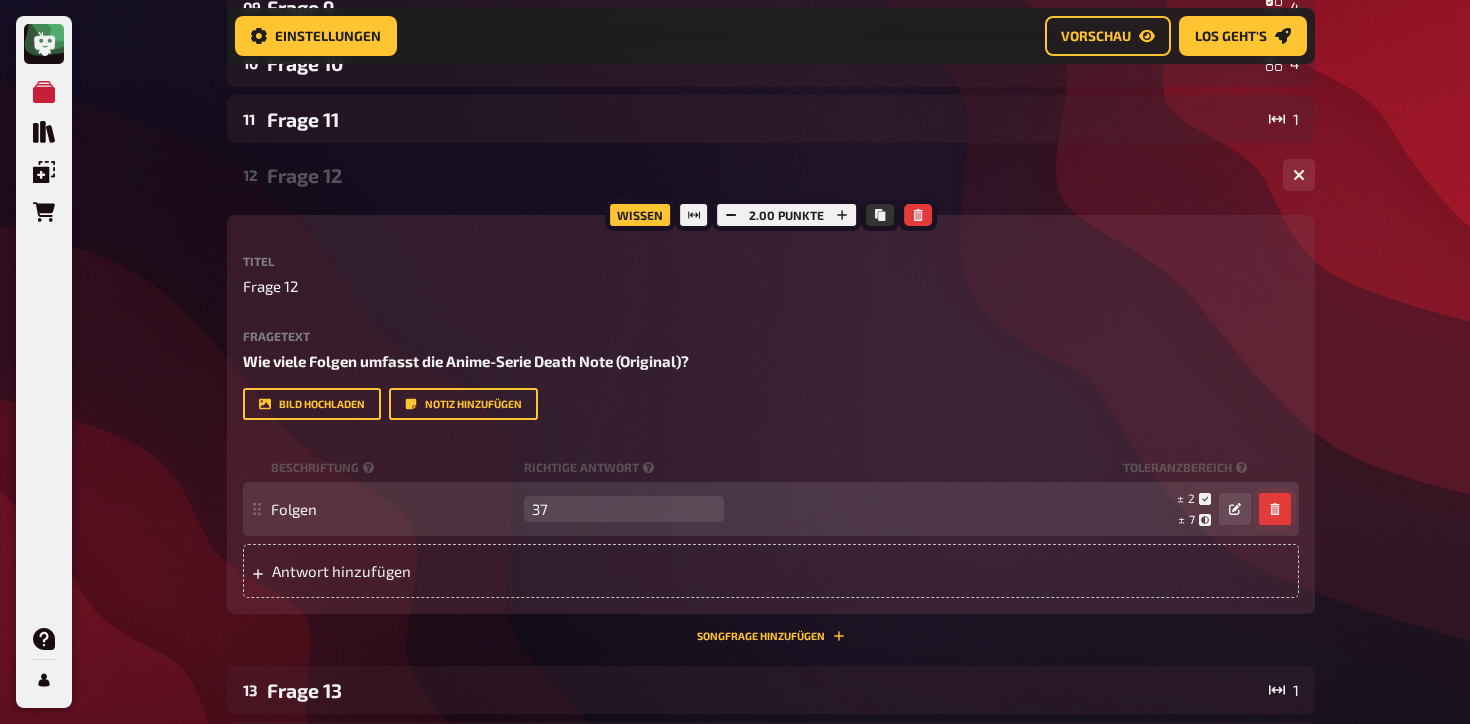 click at bounding box center (1275, 509) 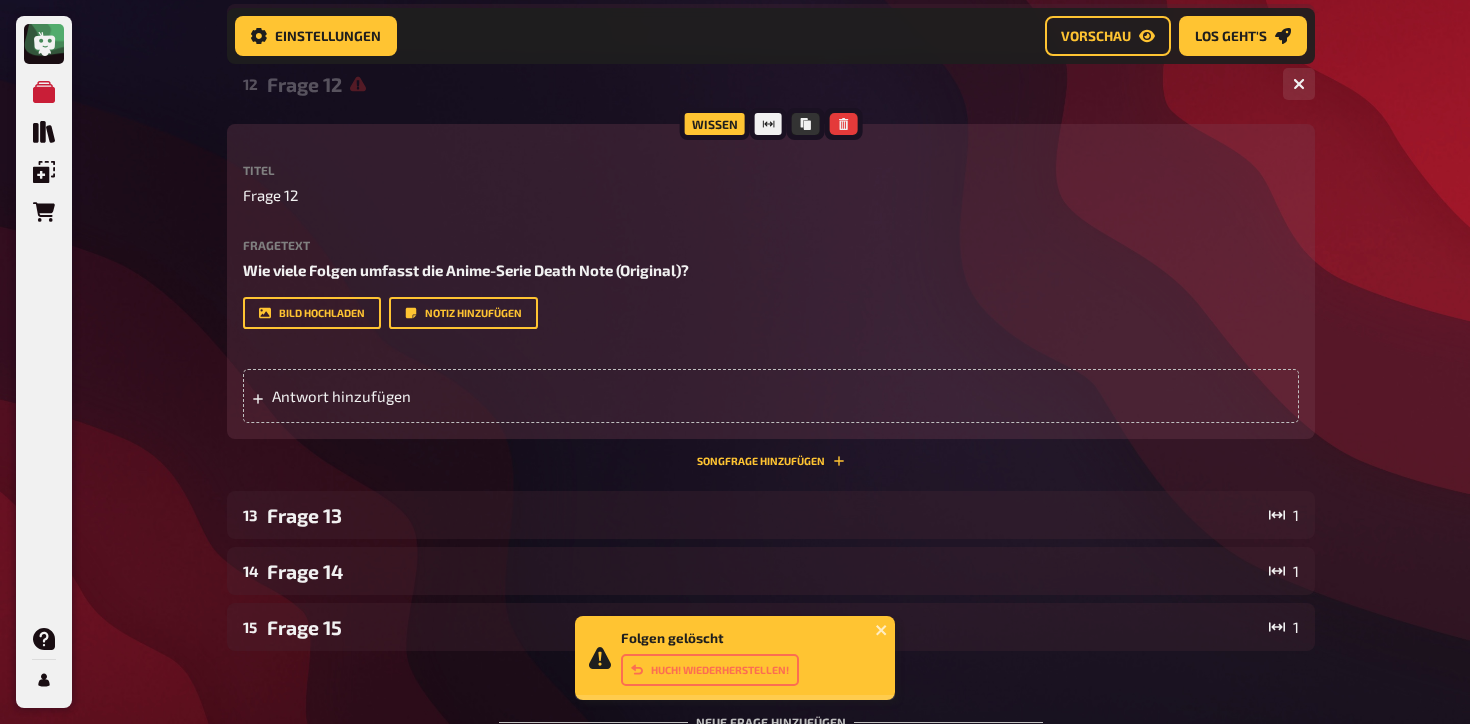 scroll, scrollTop: 860, scrollLeft: 0, axis: vertical 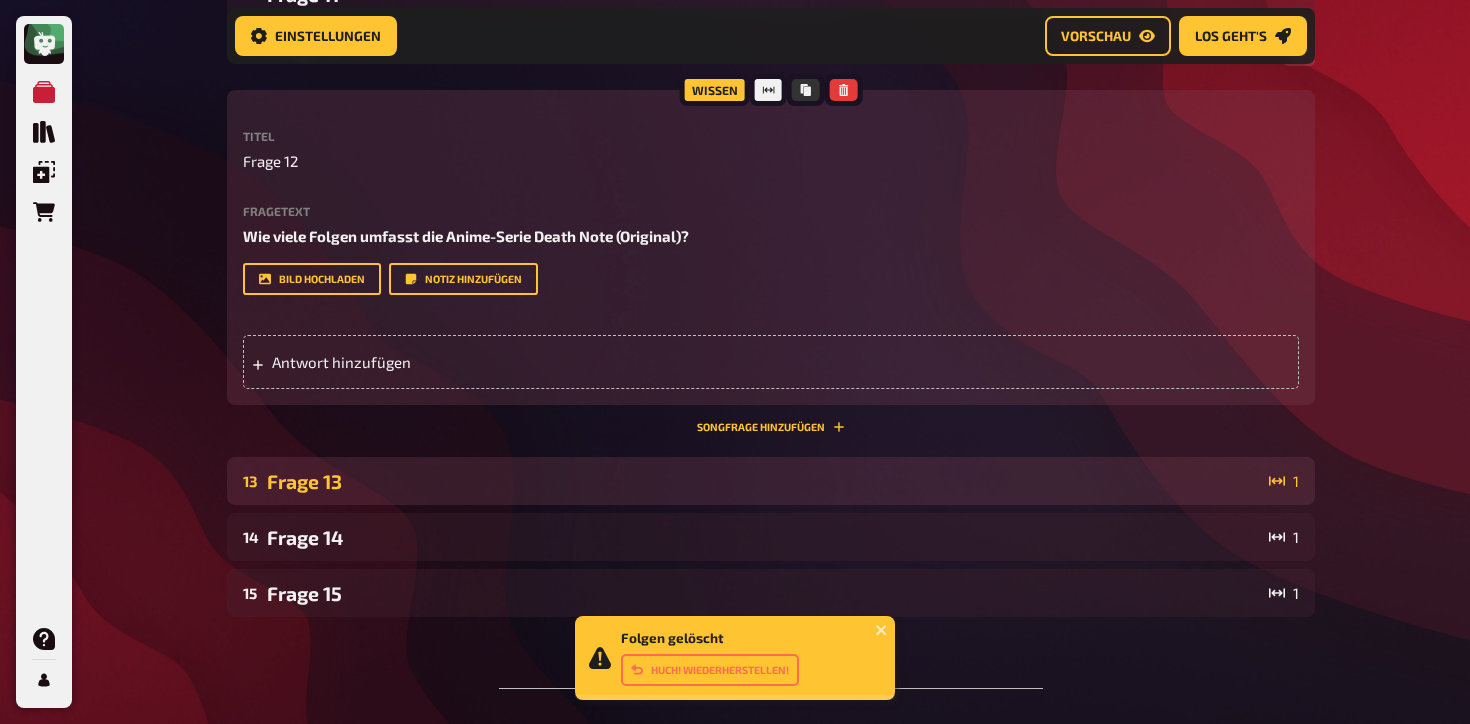 click on "Frage 13" at bounding box center [764, 481] 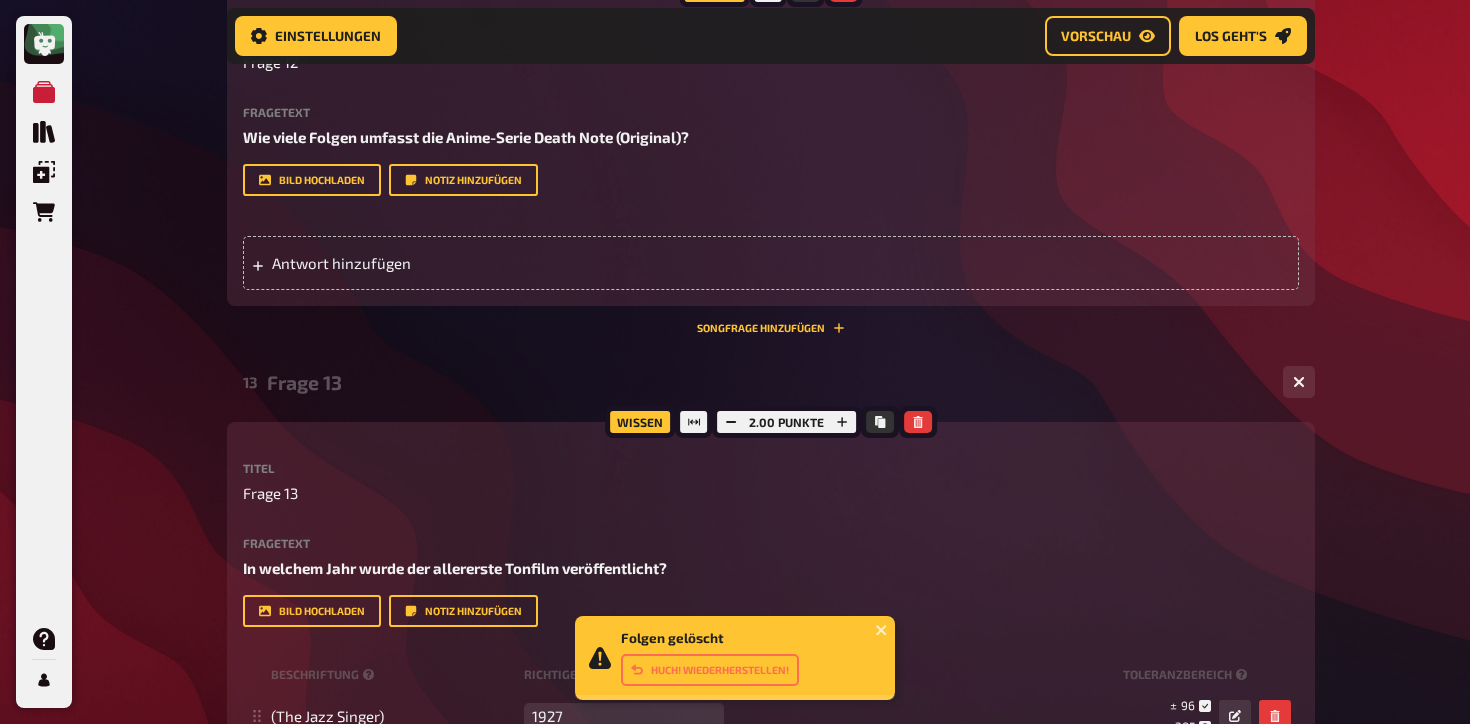 scroll, scrollTop: 1010, scrollLeft: 0, axis: vertical 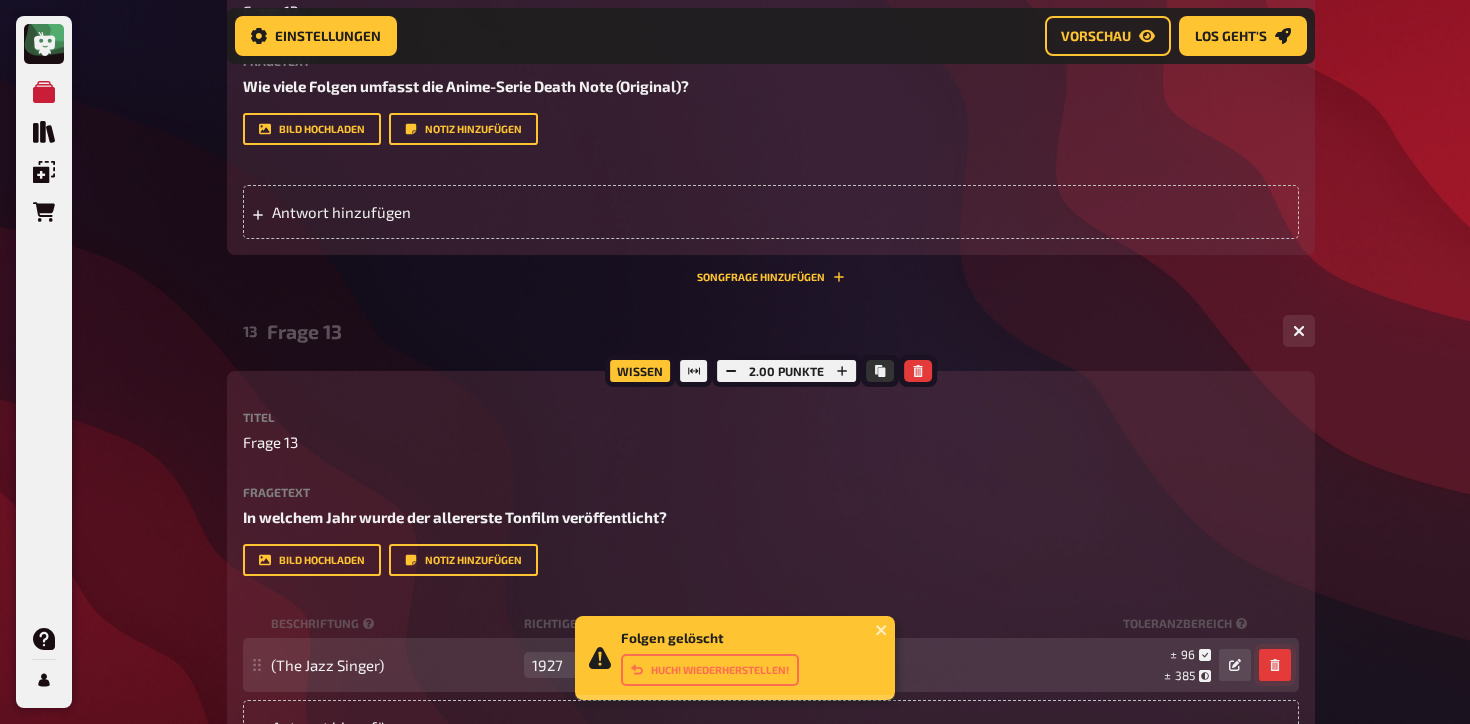 click 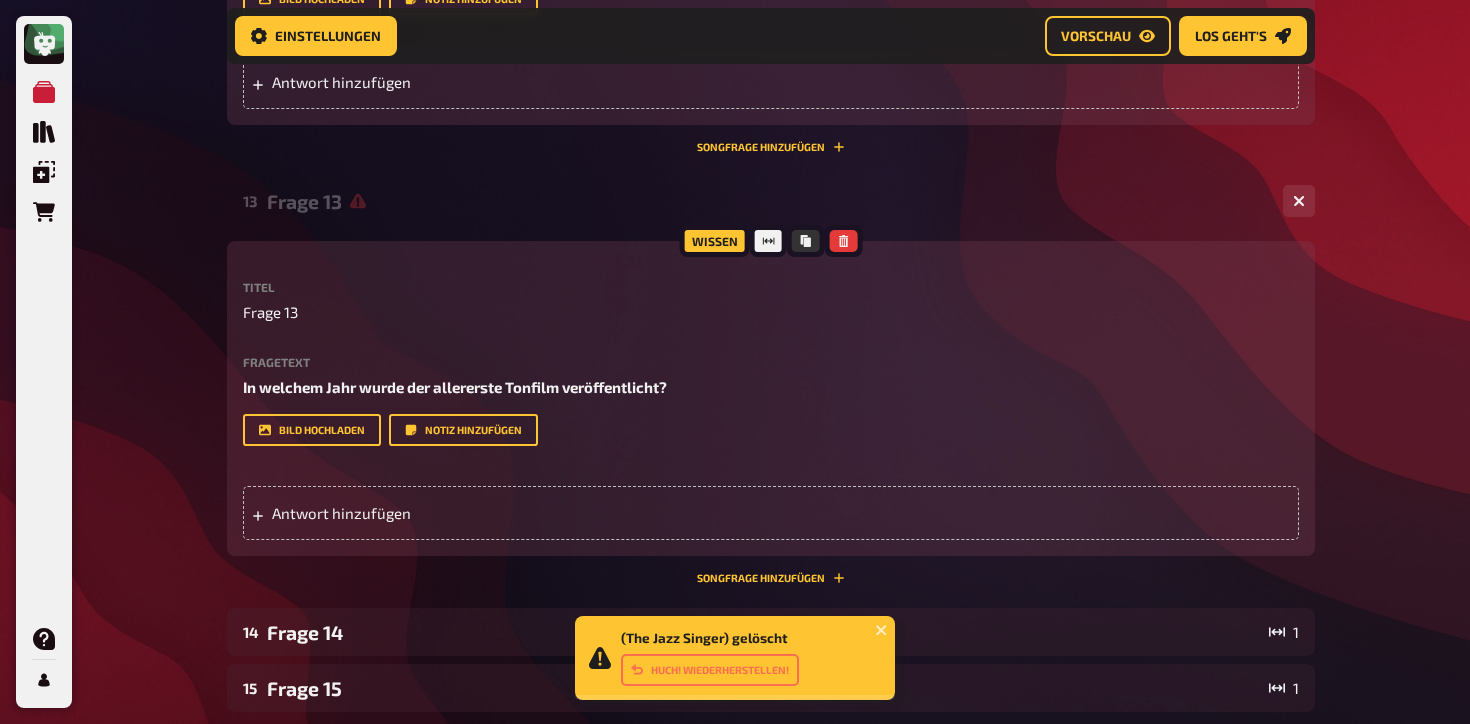 scroll, scrollTop: 1407, scrollLeft: 0, axis: vertical 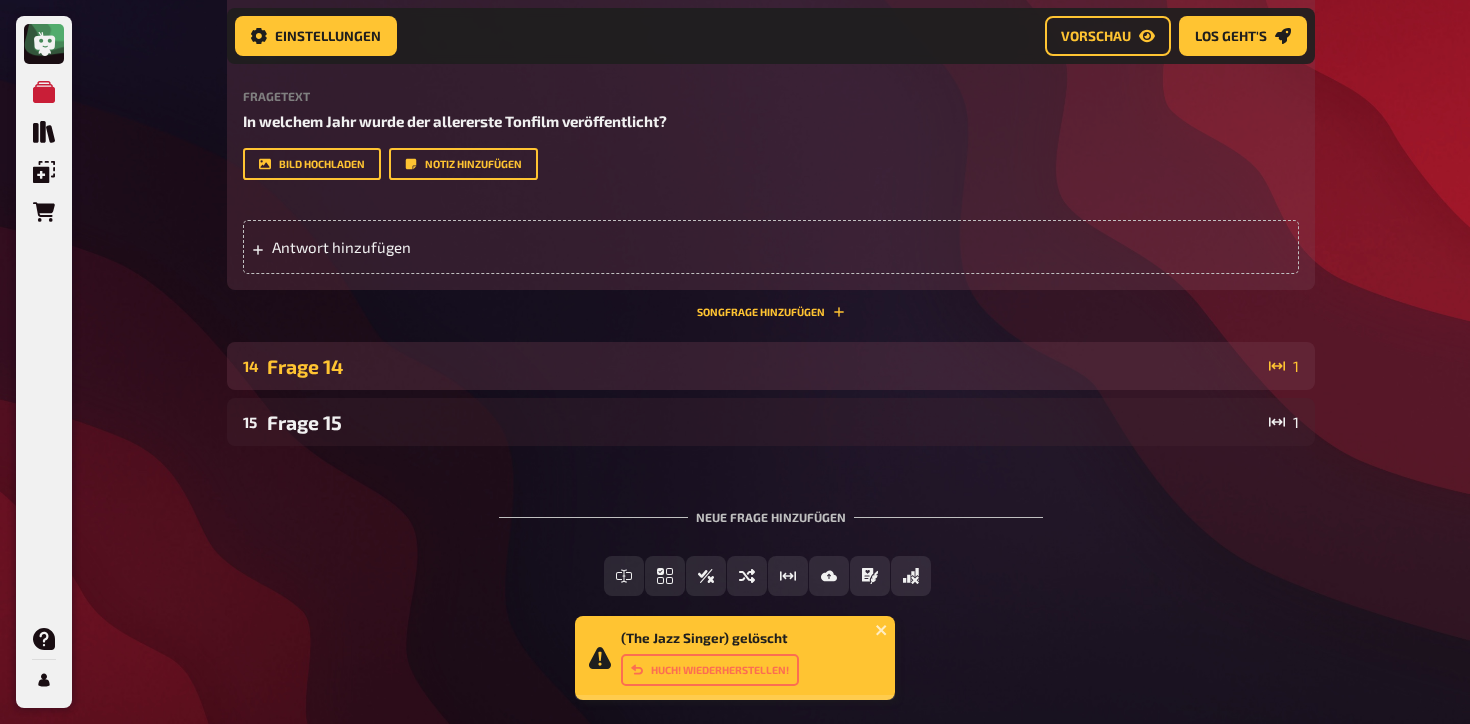 click on "14 Frage 14 1" at bounding box center [771, 366] 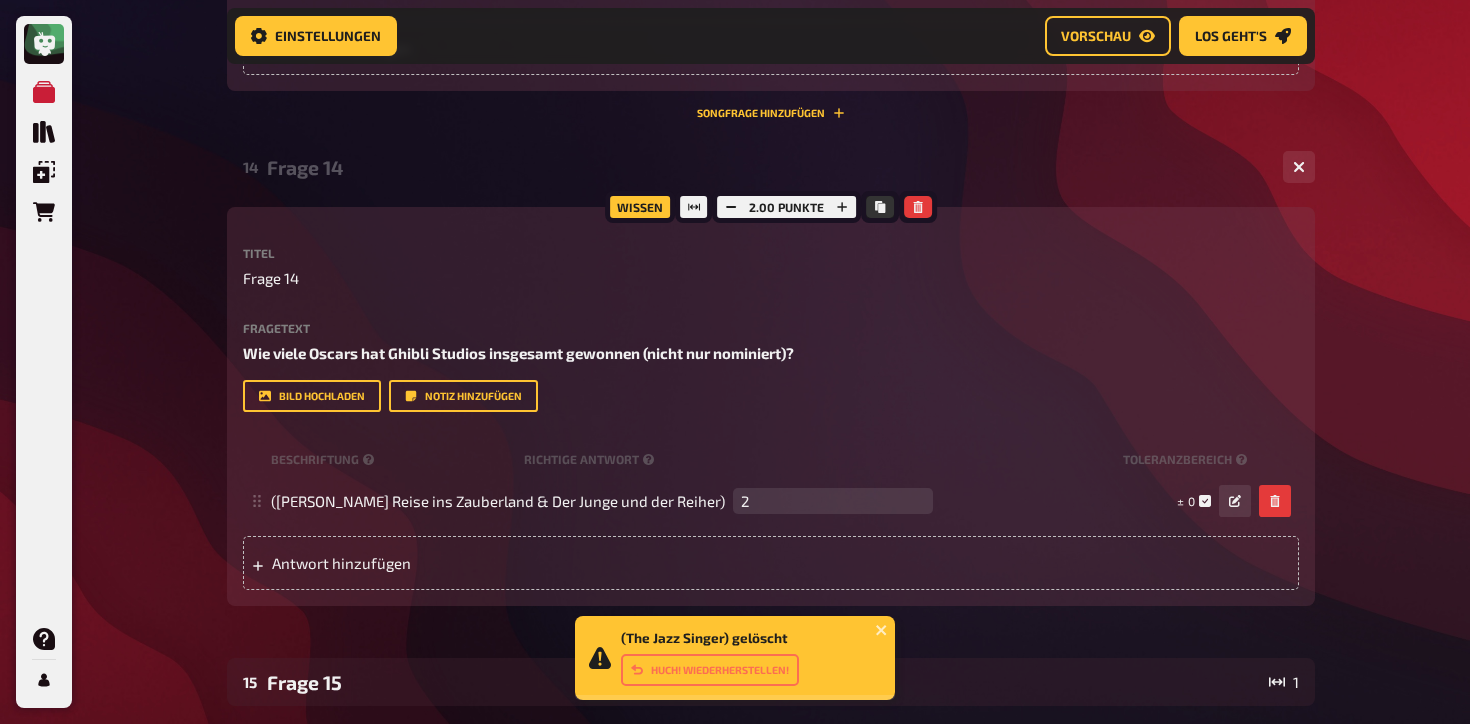 scroll, scrollTop: 1610, scrollLeft: 0, axis: vertical 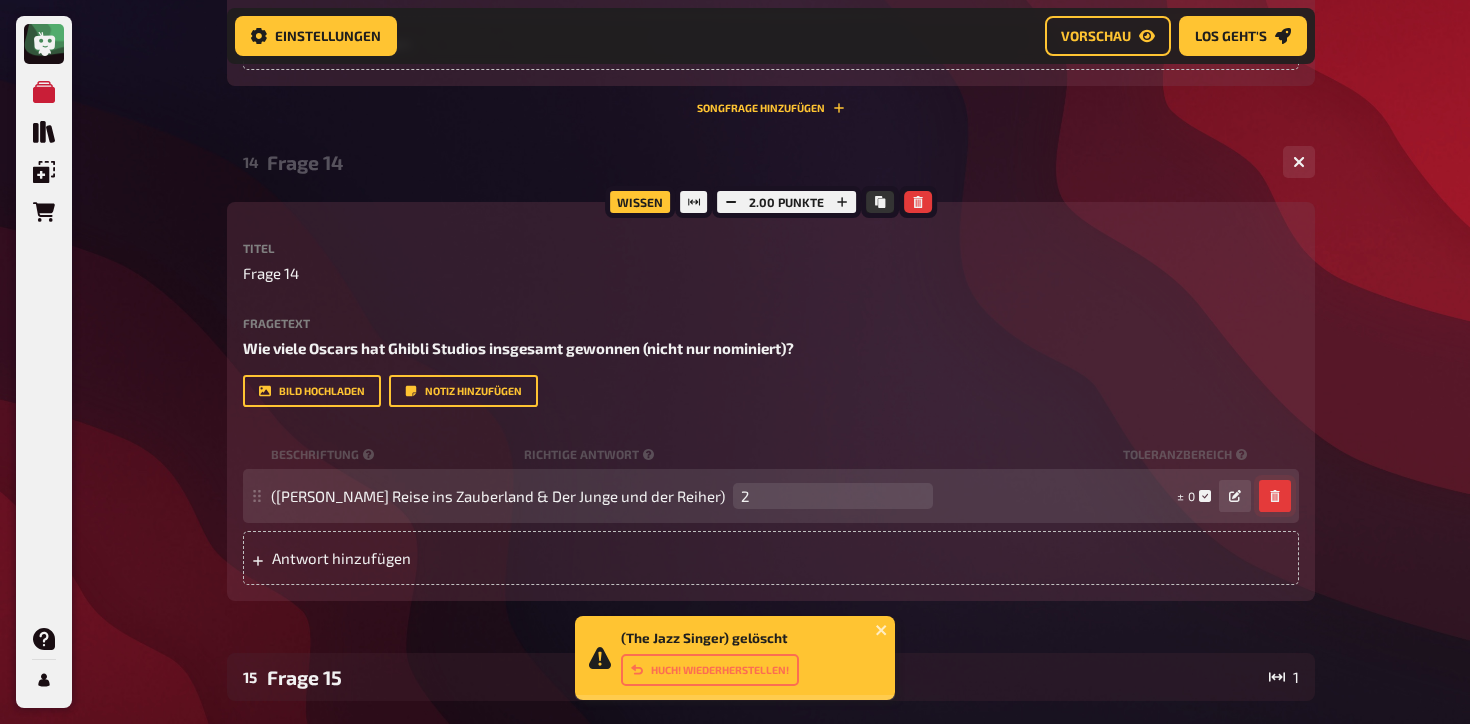 click 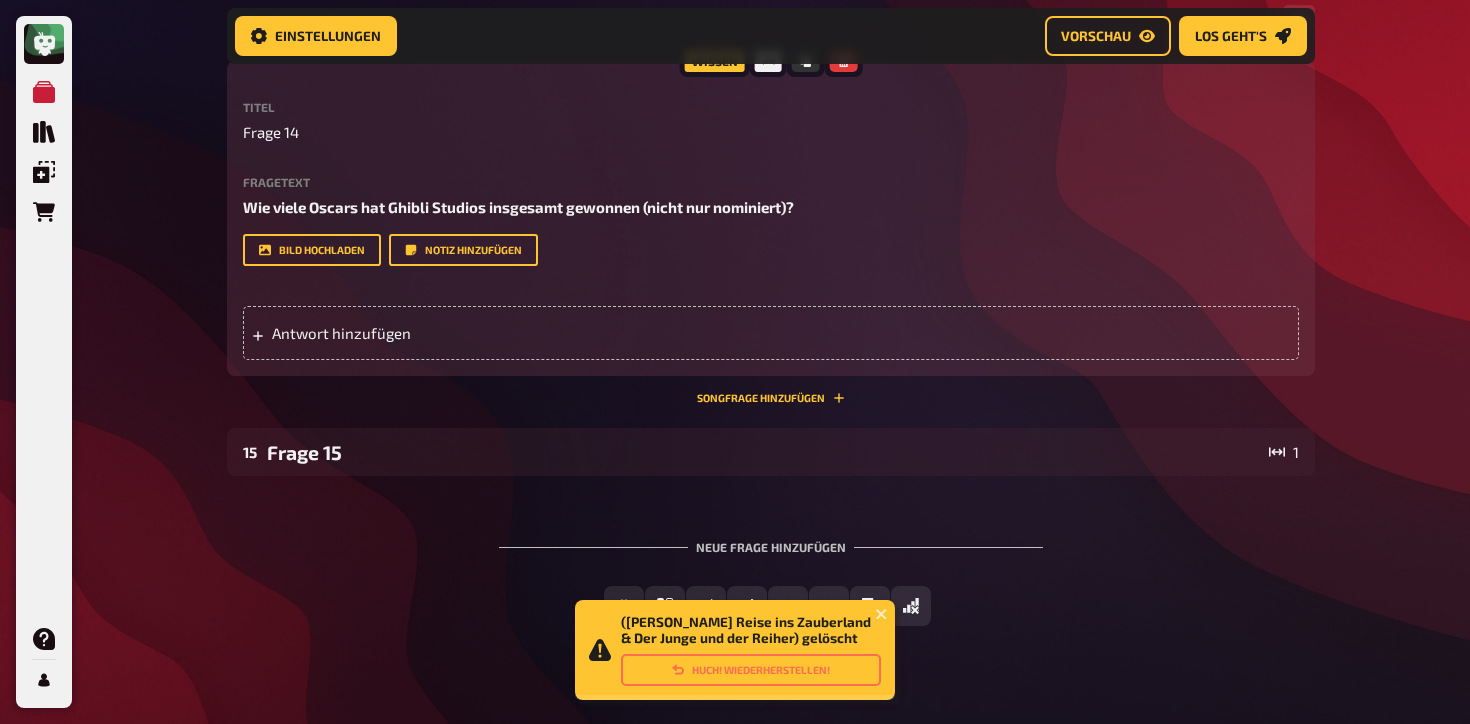 scroll, scrollTop: 1782, scrollLeft: 0, axis: vertical 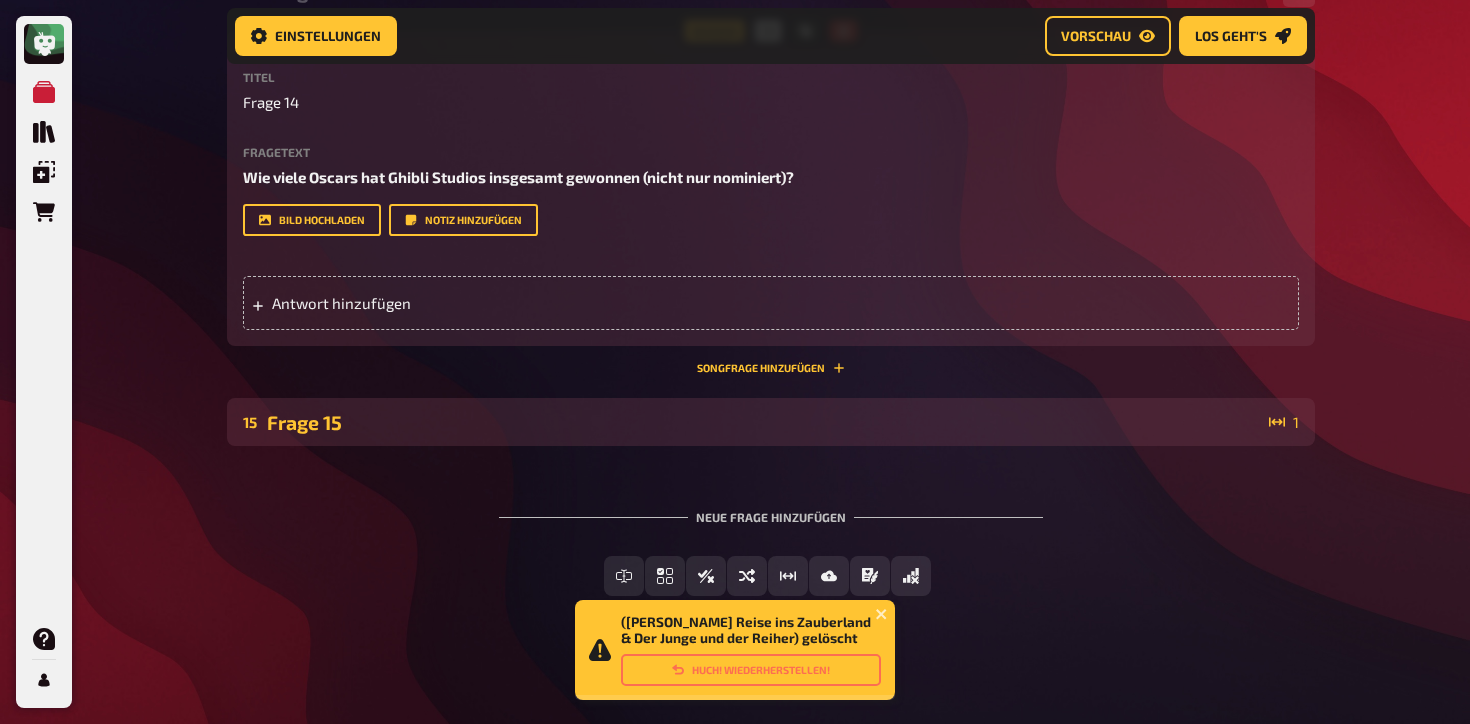 click on "Frage 15" at bounding box center [764, 422] 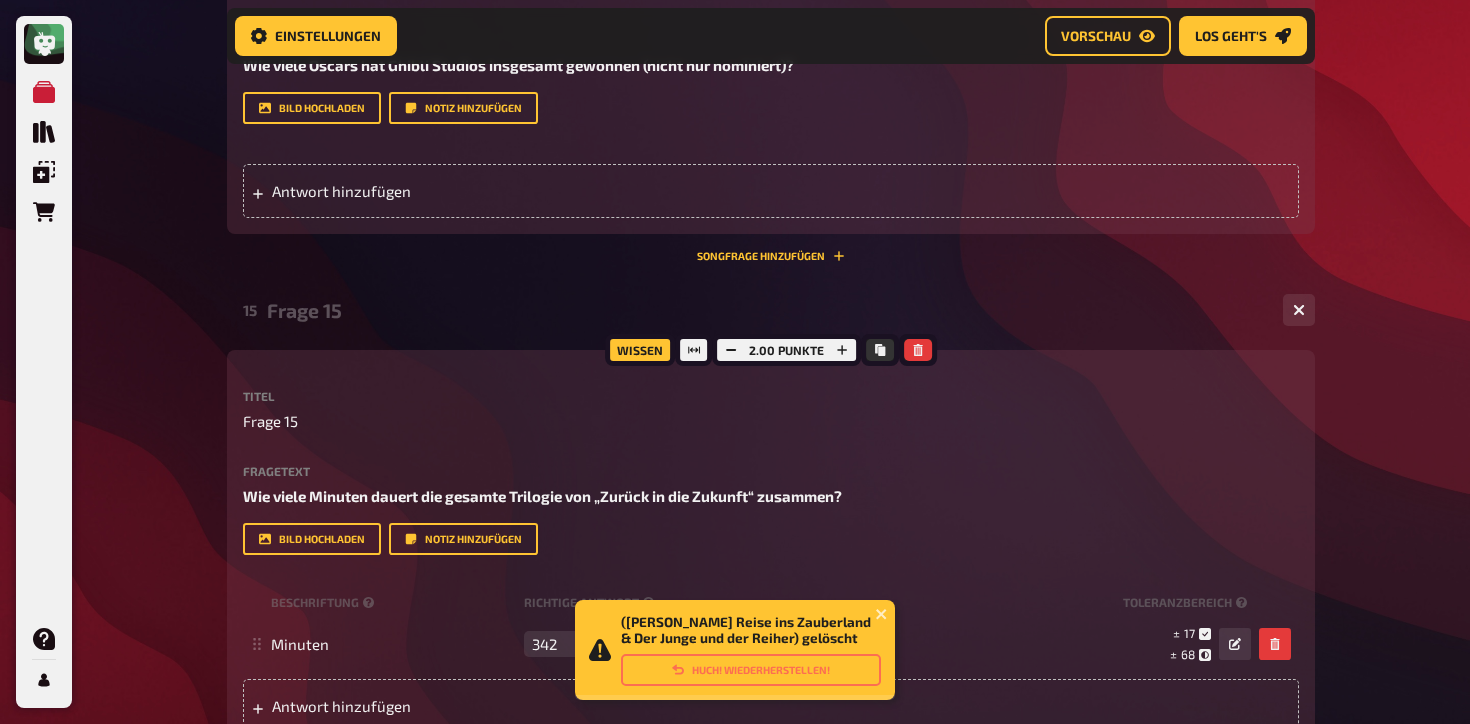 scroll, scrollTop: 1891, scrollLeft: 0, axis: vertical 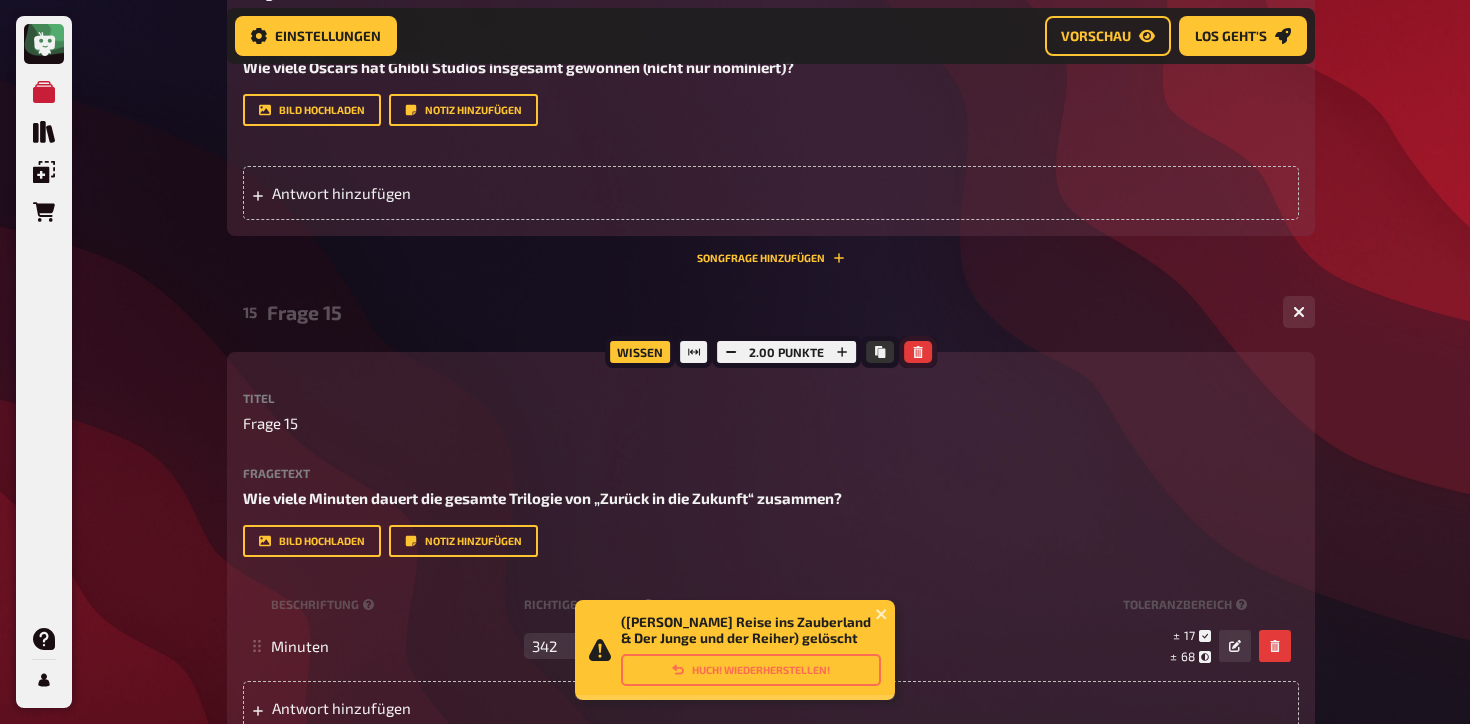 click 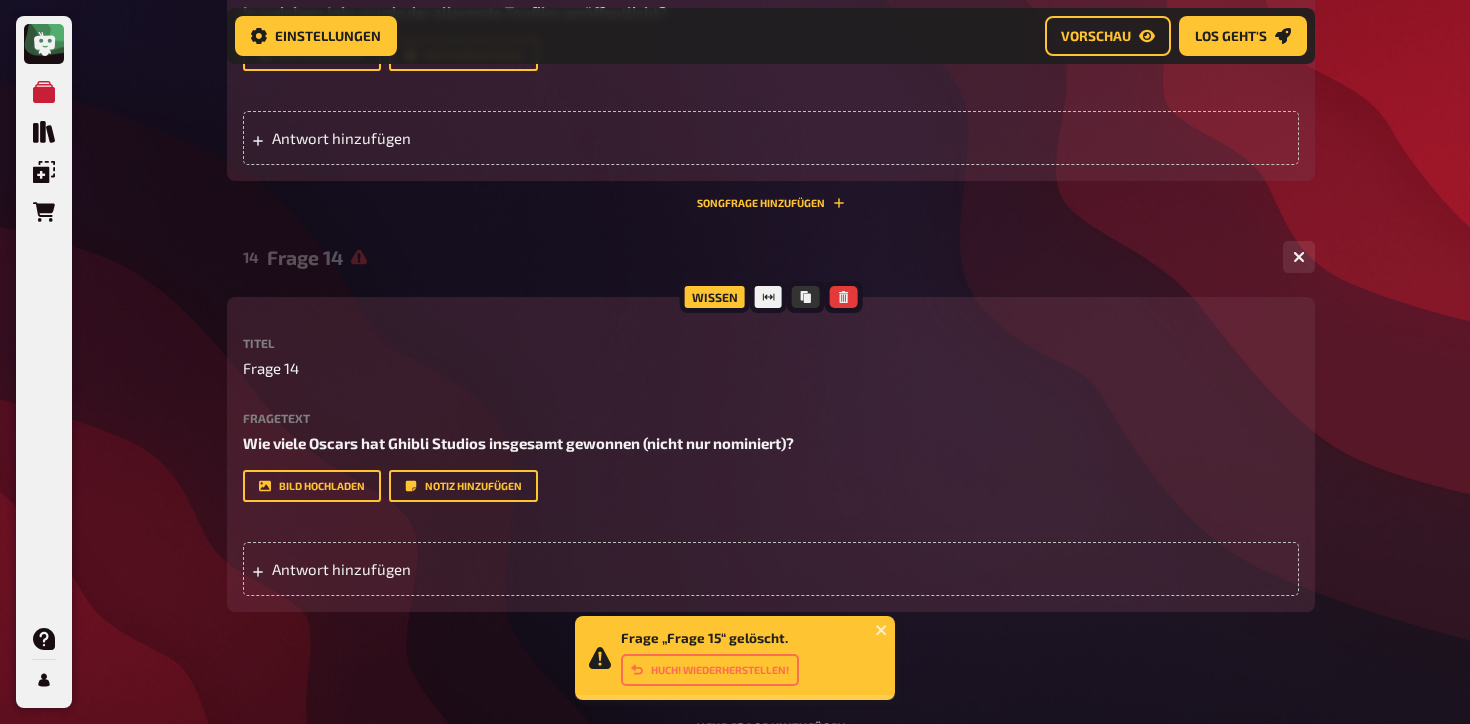 scroll, scrollTop: 1514, scrollLeft: 0, axis: vertical 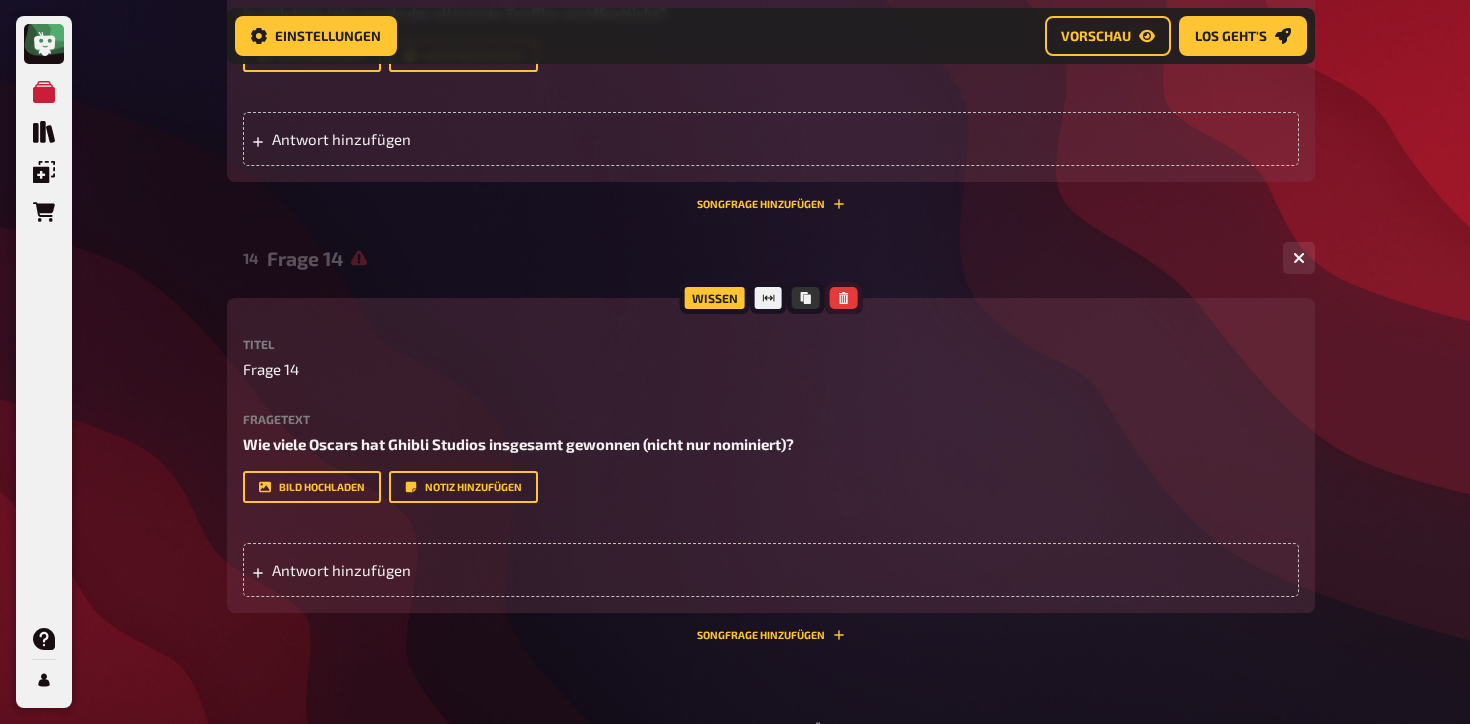 click 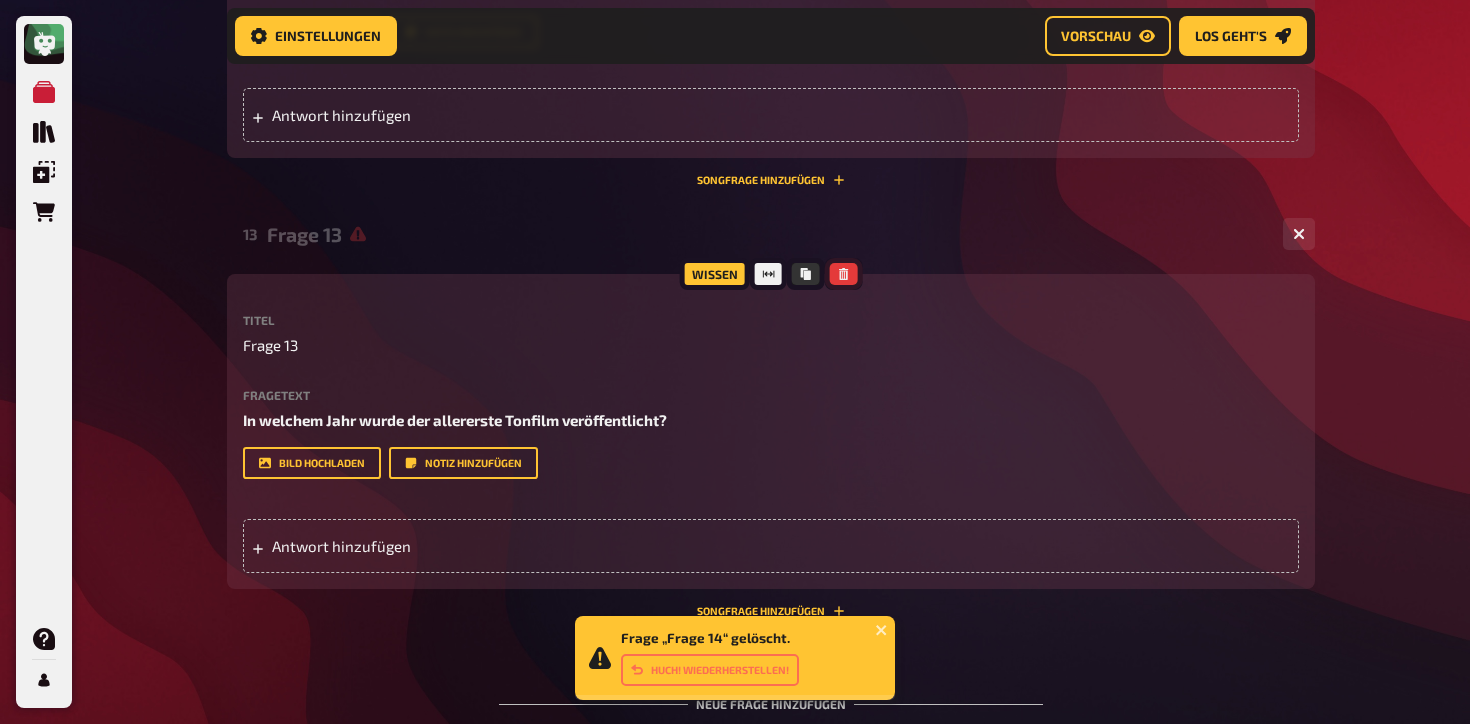 click 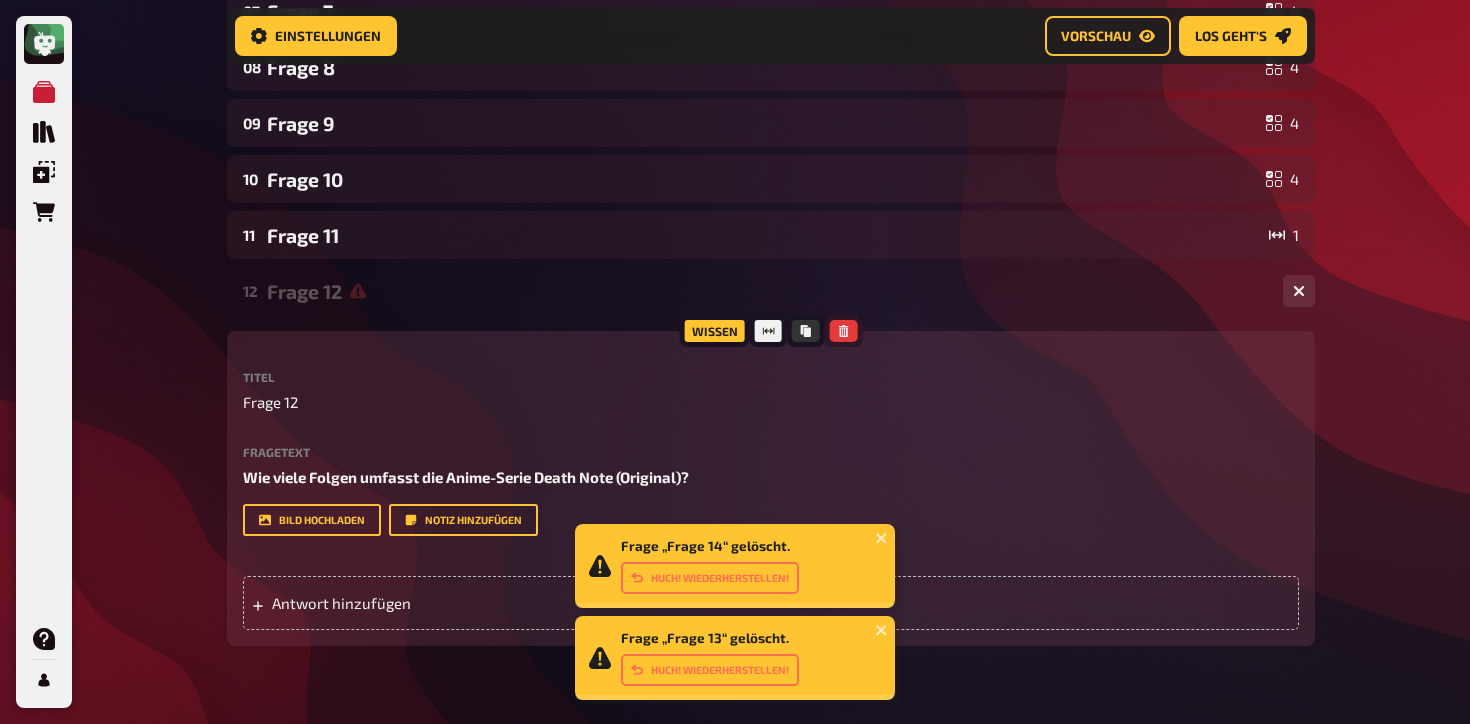 click 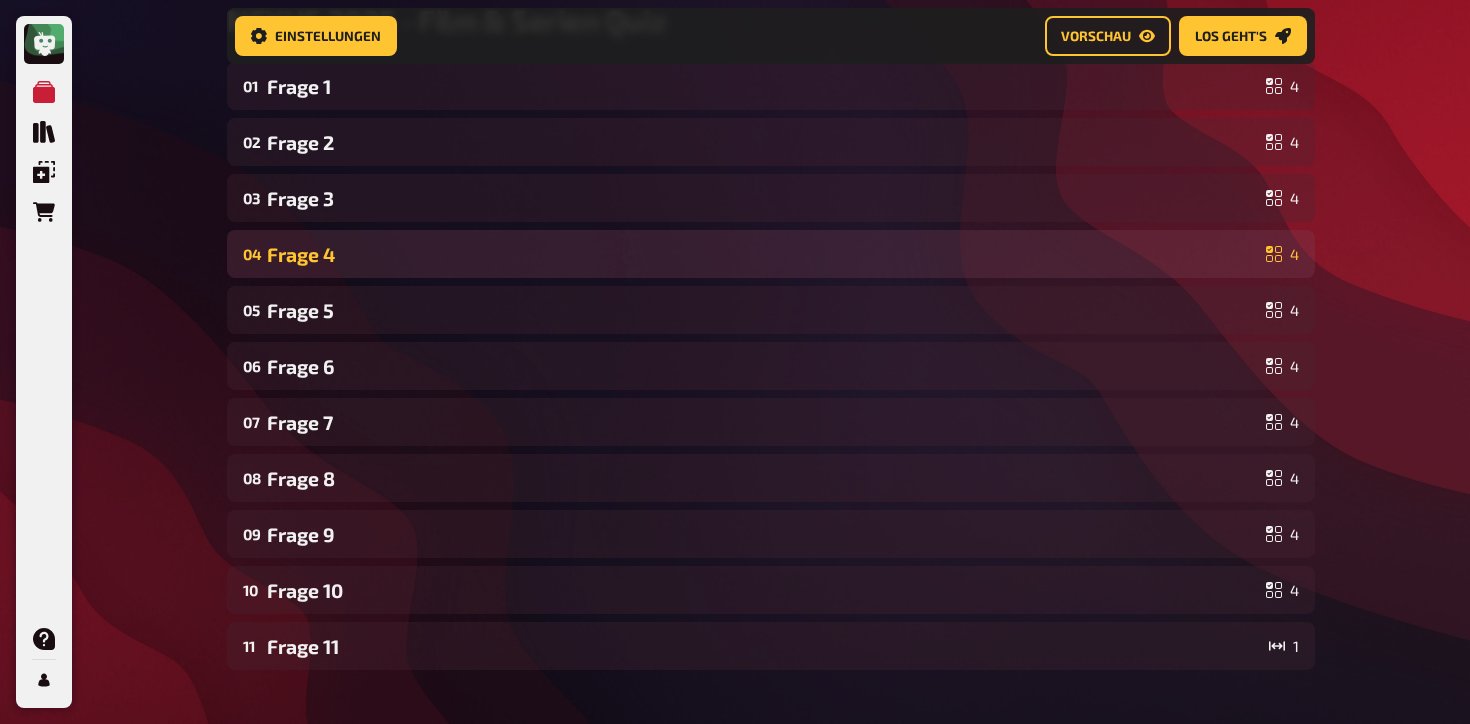 scroll, scrollTop: 0, scrollLeft: 0, axis: both 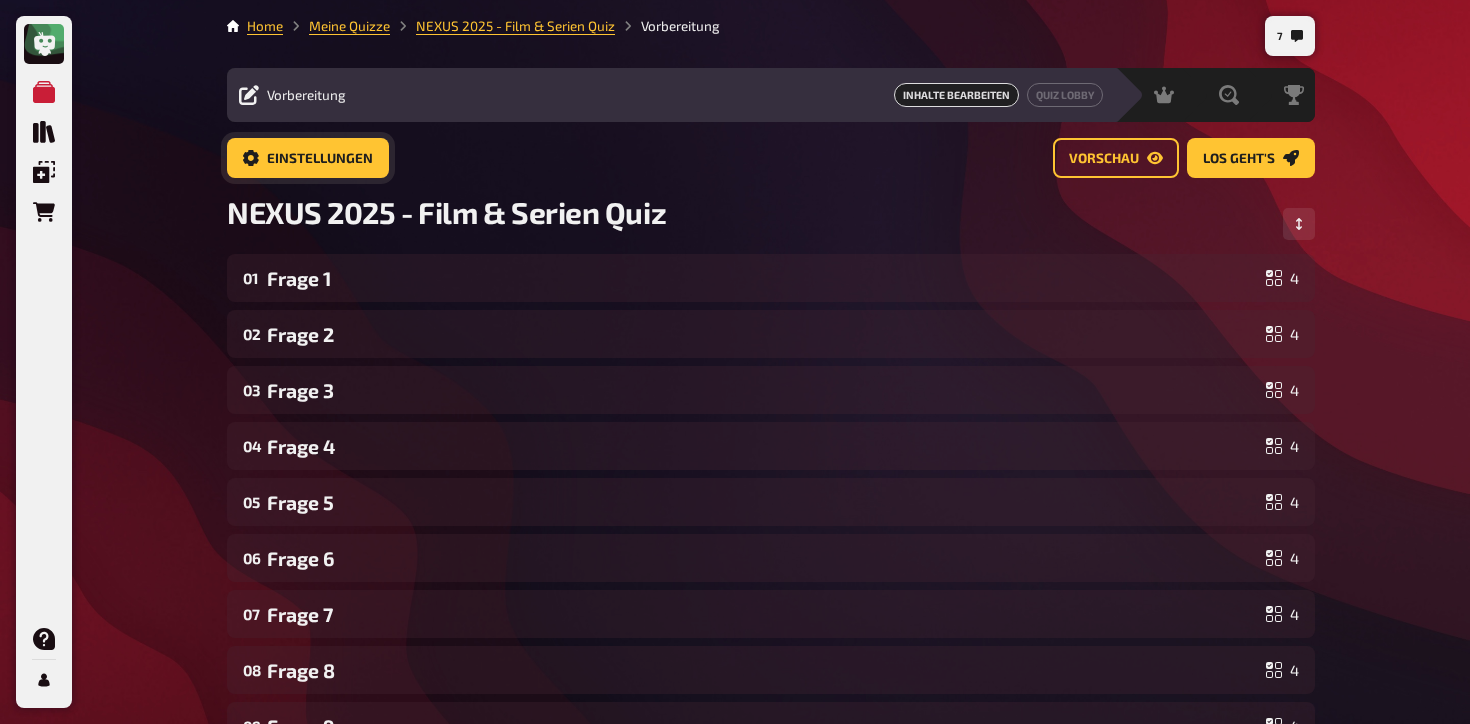 click on "Einstellungen" at bounding box center [308, 158] 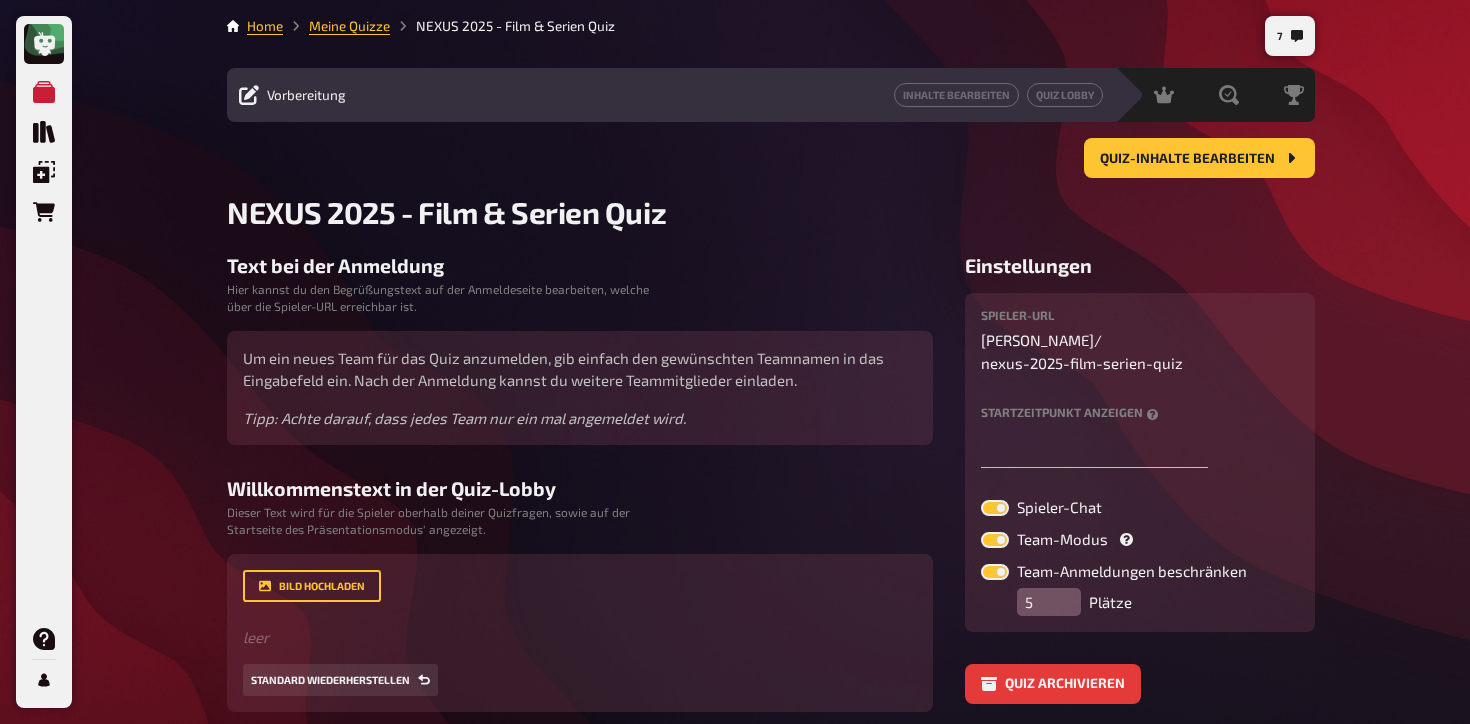 scroll, scrollTop: 85, scrollLeft: 0, axis: vertical 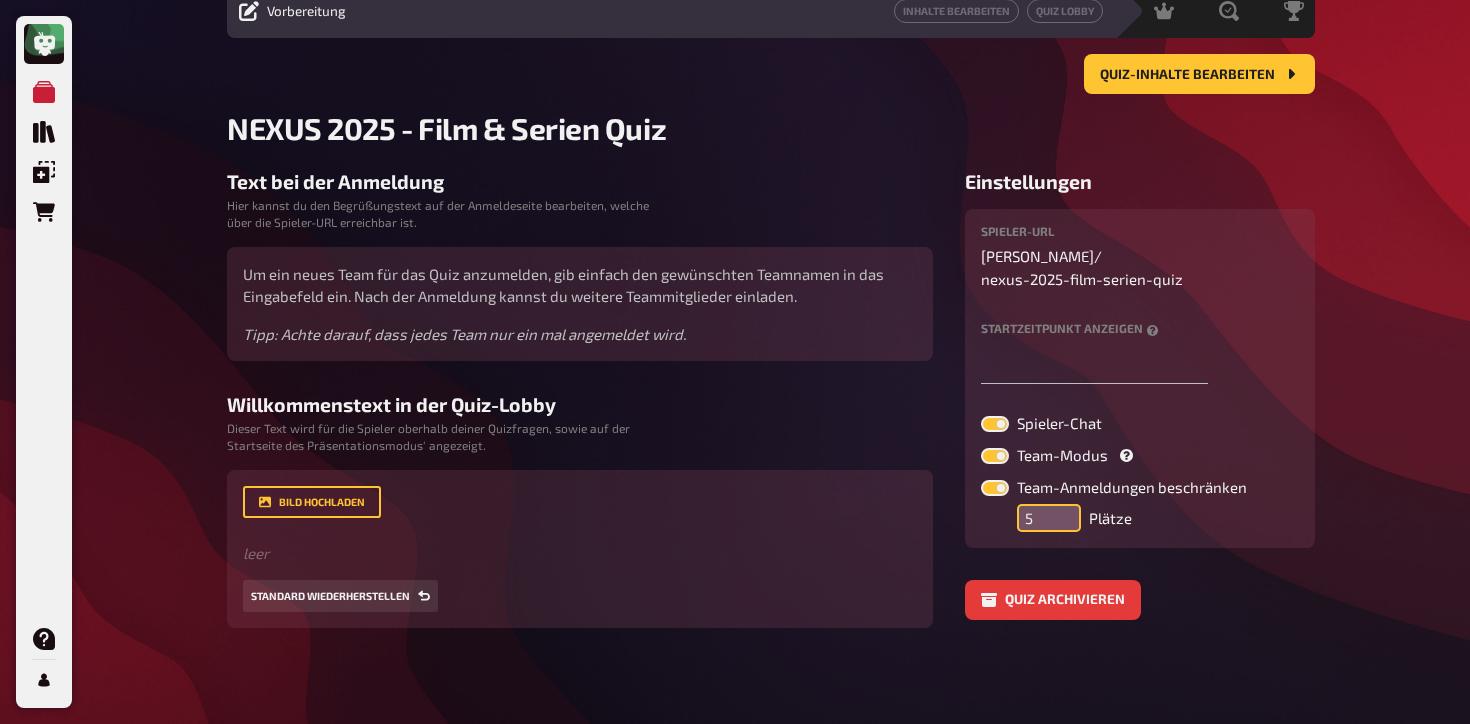 click on "5" at bounding box center (1049, 518) 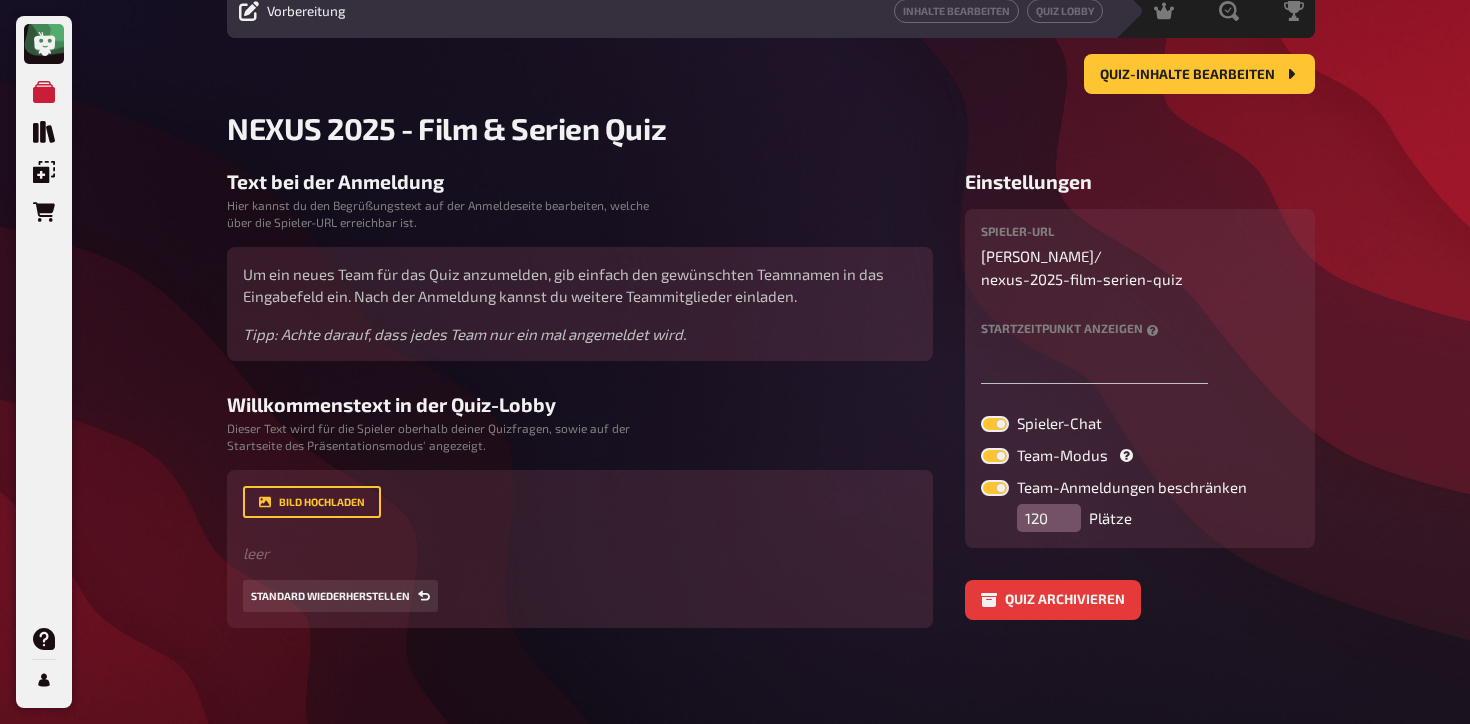 type on "50" 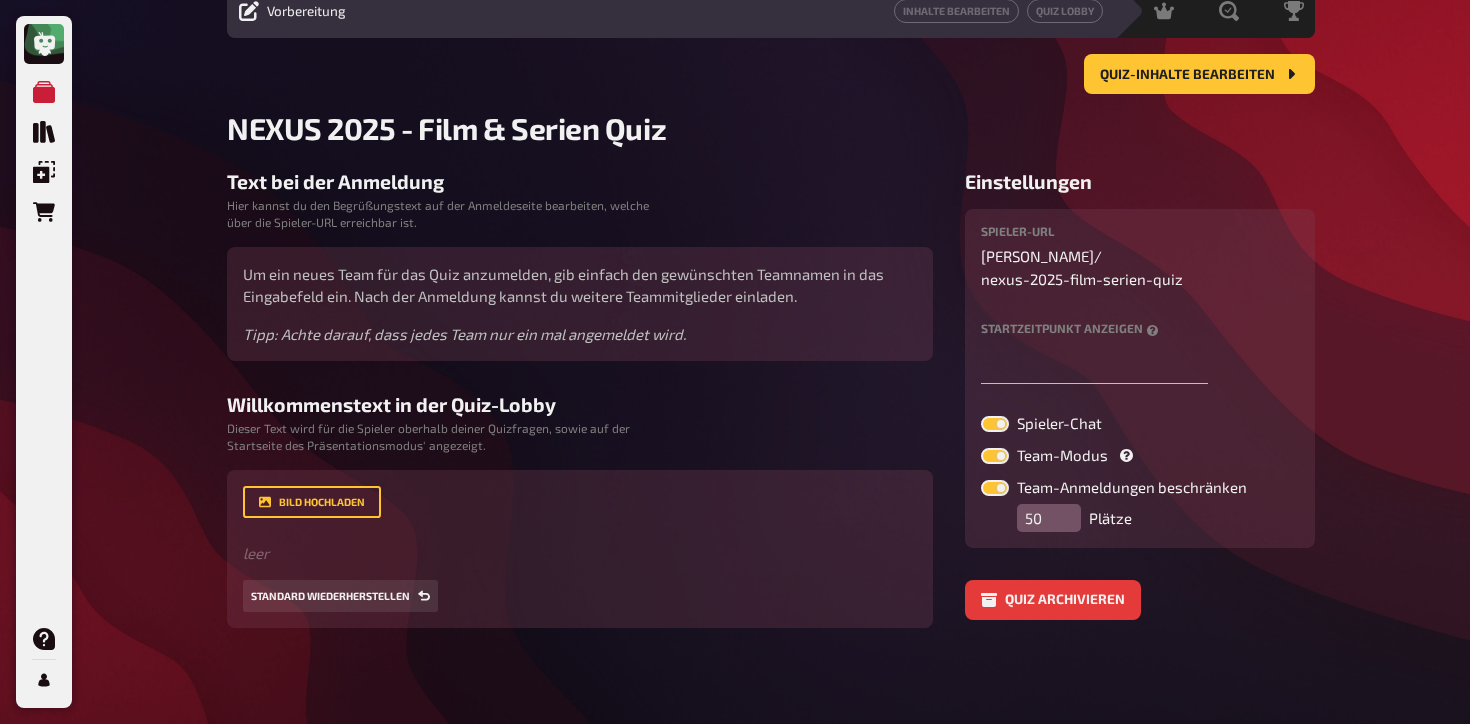 click on "7 Home Meine Quizze NEXUS 2025 - Film & Serien Quiz Vorbereitung Inhalte Bearbeiten Quiz Lobby Moderation undefined Auswertung Siegerehrung Quiz-Inhalte bearbeiten Quiz-Inhalte bearbeiten NEXUS 2025 - Film & Serien Quiz Text bei der Anmeldung Hier kannst du den Begrüßungstext auf der Anmeldeseite bearbeiten, welche über die Spieler-URL erreichbar ist. Um ein neues Team für das Quiz anzumelden, gib einfach den gewünschten Teamnamen in das Eingabefeld ein. Nach der Anmeldung kannst du weitere Teammitglieder einladen. Tipp: Achte darauf, dass jedes Team nur ein mal angemeldet wird. Willkommenstext in der Quiz-Lobby Dieser Text wird für die Spieler oberhalb deiner Quizfragen, sowie auf der Startseite des Präsentationsmodus' angezeigt. Bild hochladen ﻿ leer Hier hinziehen für Dateiupload Standard wiederherstellen Einstellungen Spieler-URL   rick-wolbling / nexus-2025-film-serien-quiz Startzeitpunkt anzeigen Spieler-Chat Team-Modus Team-Anmeldungen beschränken 50 Plätze Quiz archivieren" at bounding box center (771, 320) 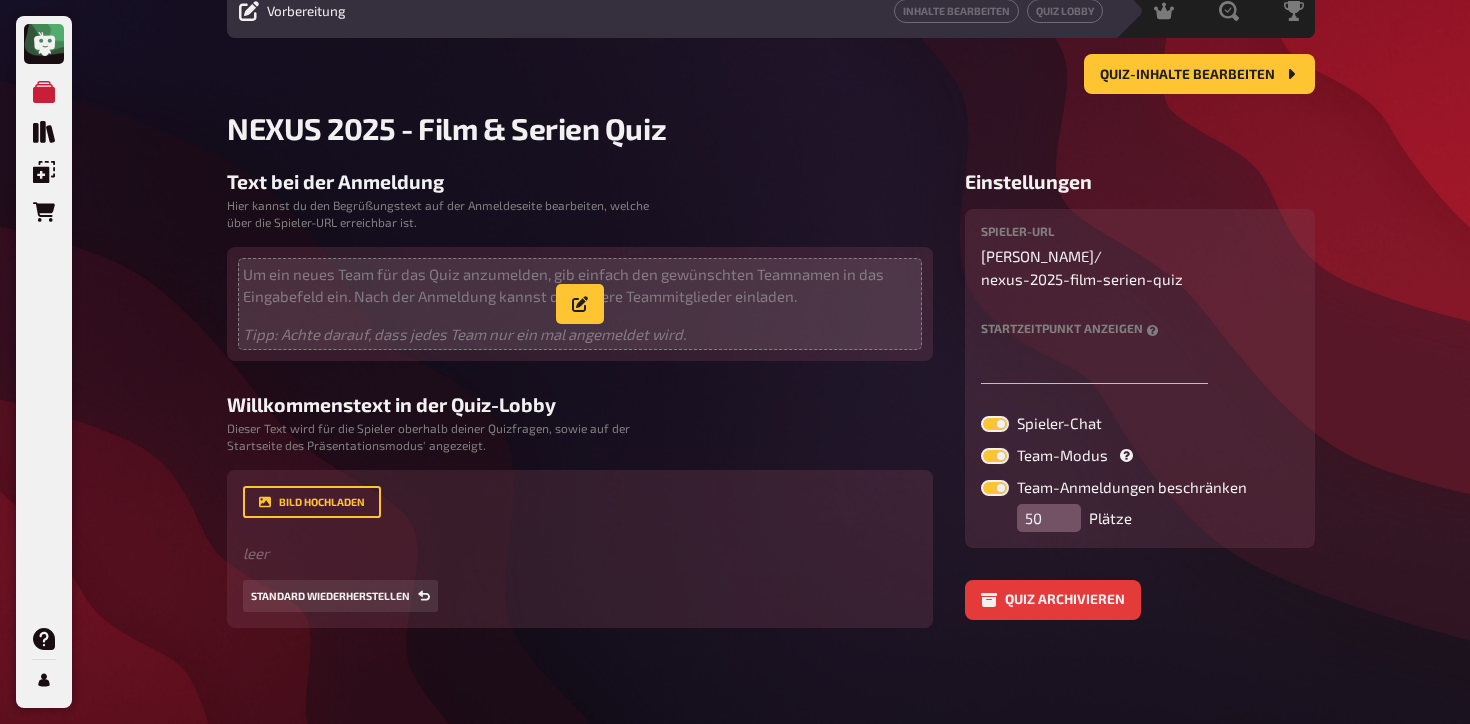 scroll, scrollTop: 0, scrollLeft: 0, axis: both 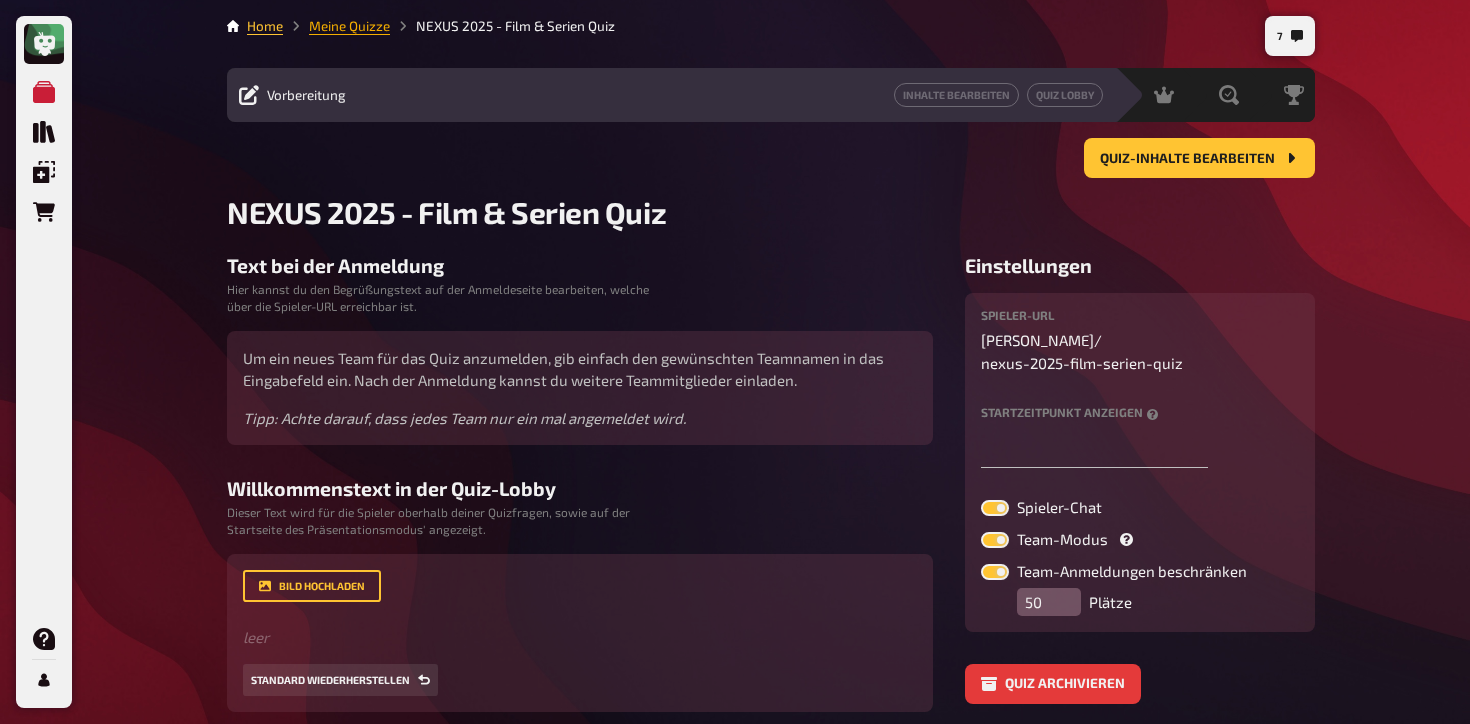 click on "Meine Quizze" at bounding box center (349, 26) 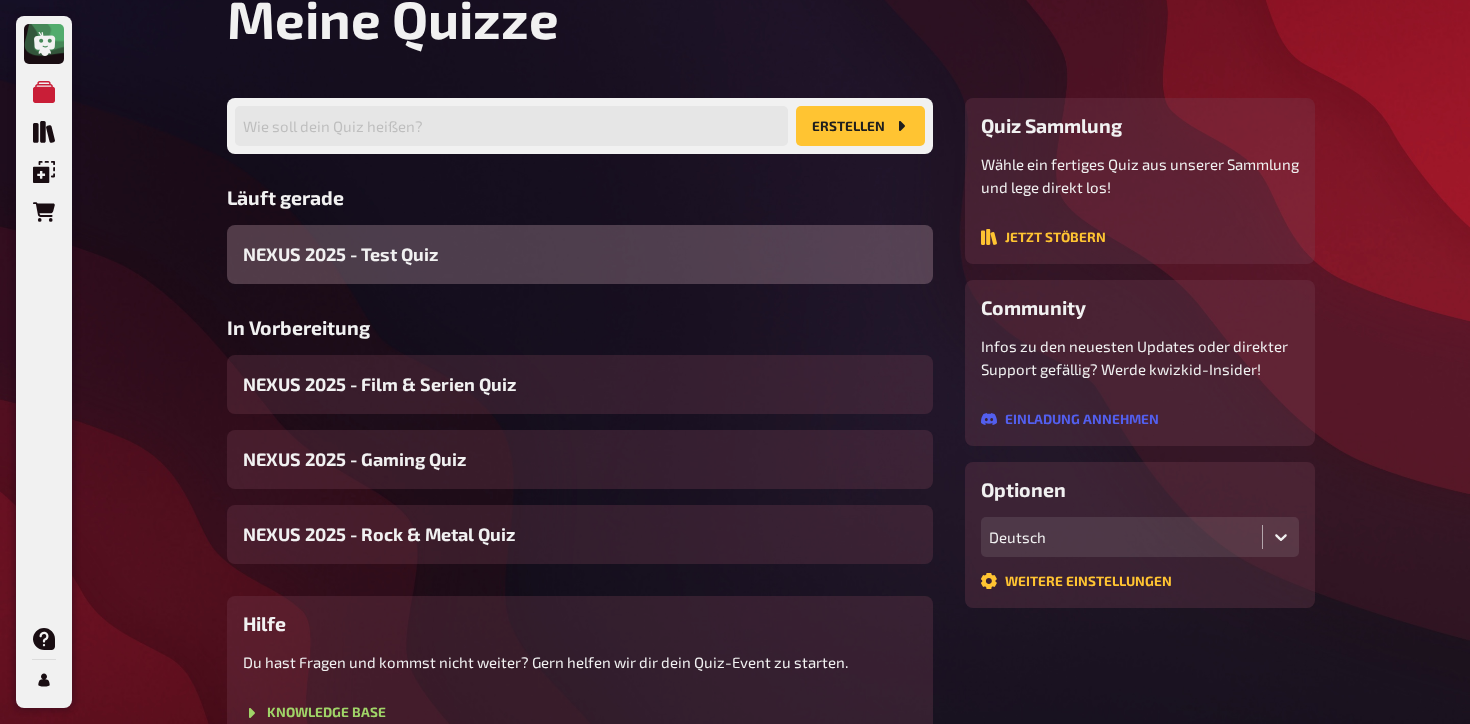 scroll, scrollTop: 194, scrollLeft: 0, axis: vertical 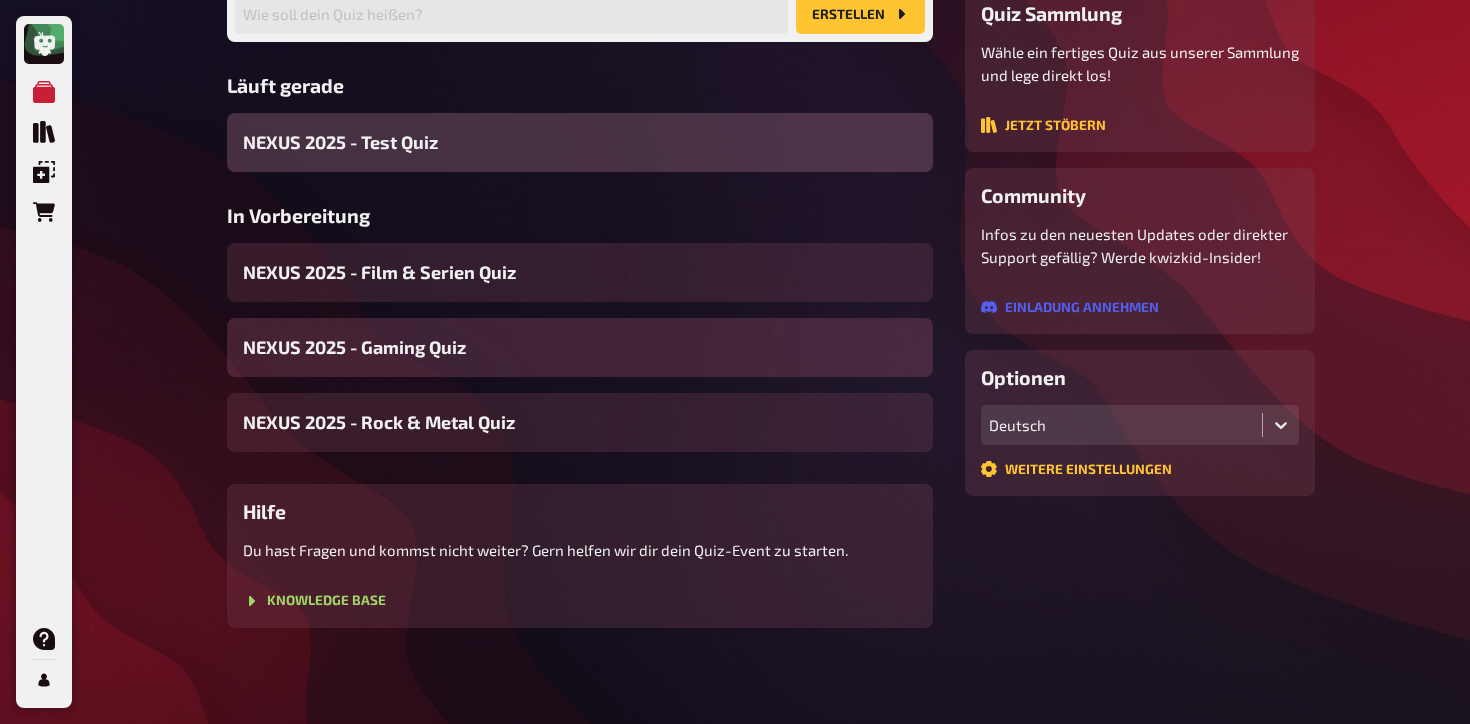 click on "NEXUS 2025 - Gaming Quiz" at bounding box center (354, 347) 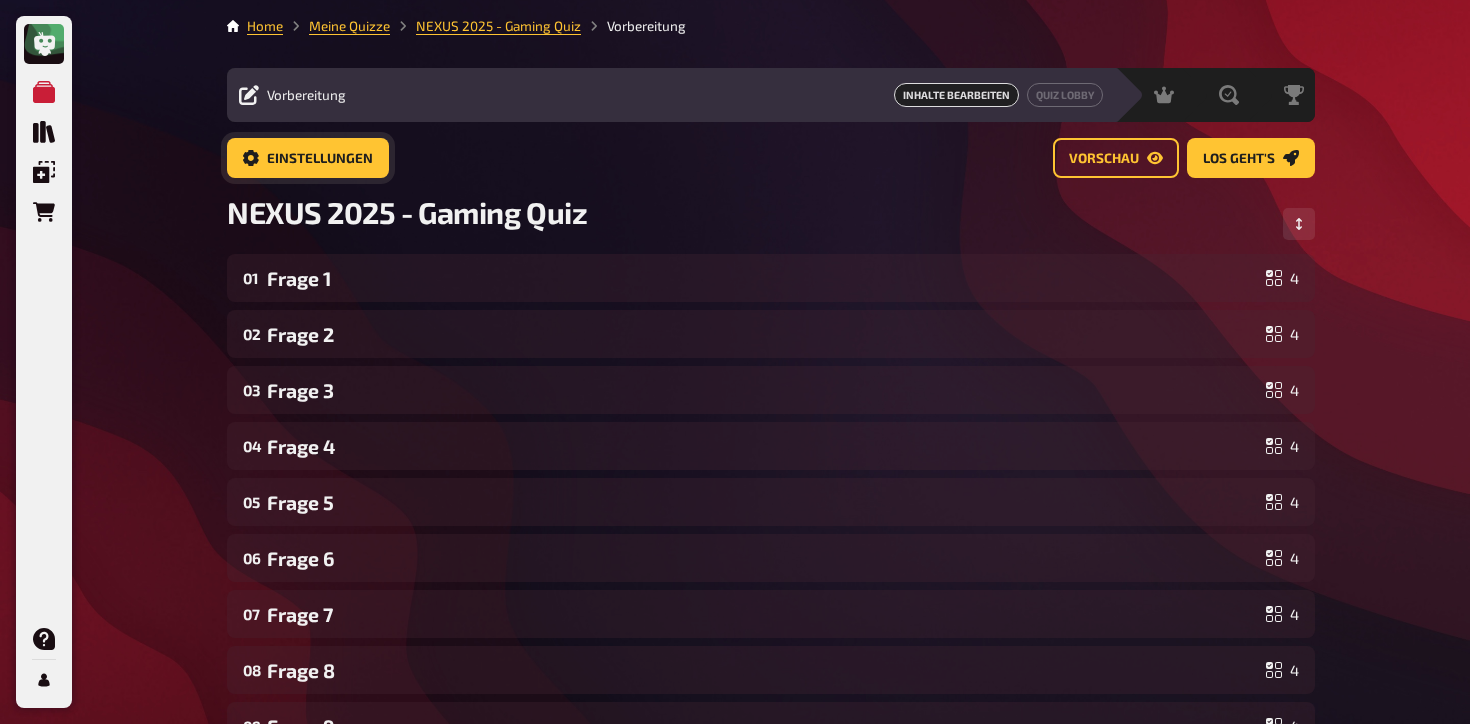 click on "Einstellungen" at bounding box center [320, 159] 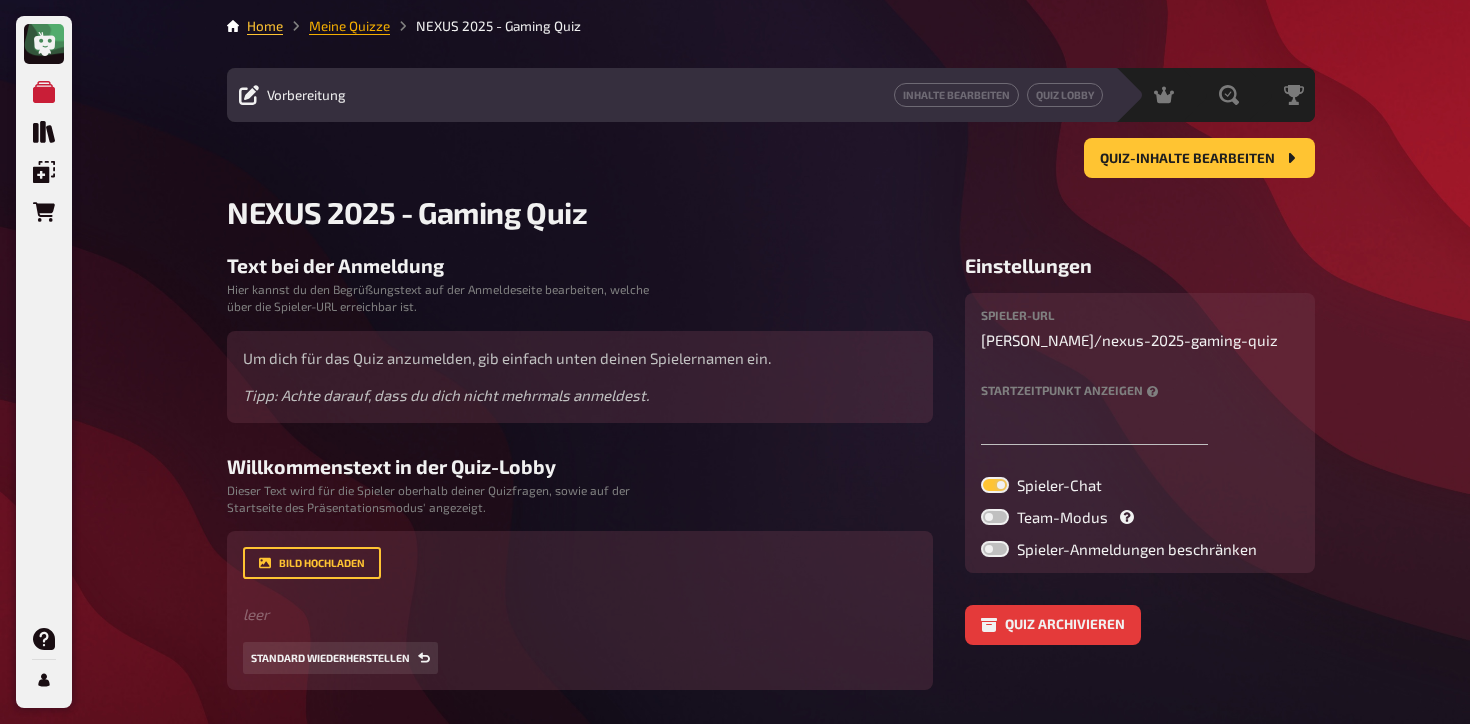 click on "Meine Quizze" at bounding box center [349, 26] 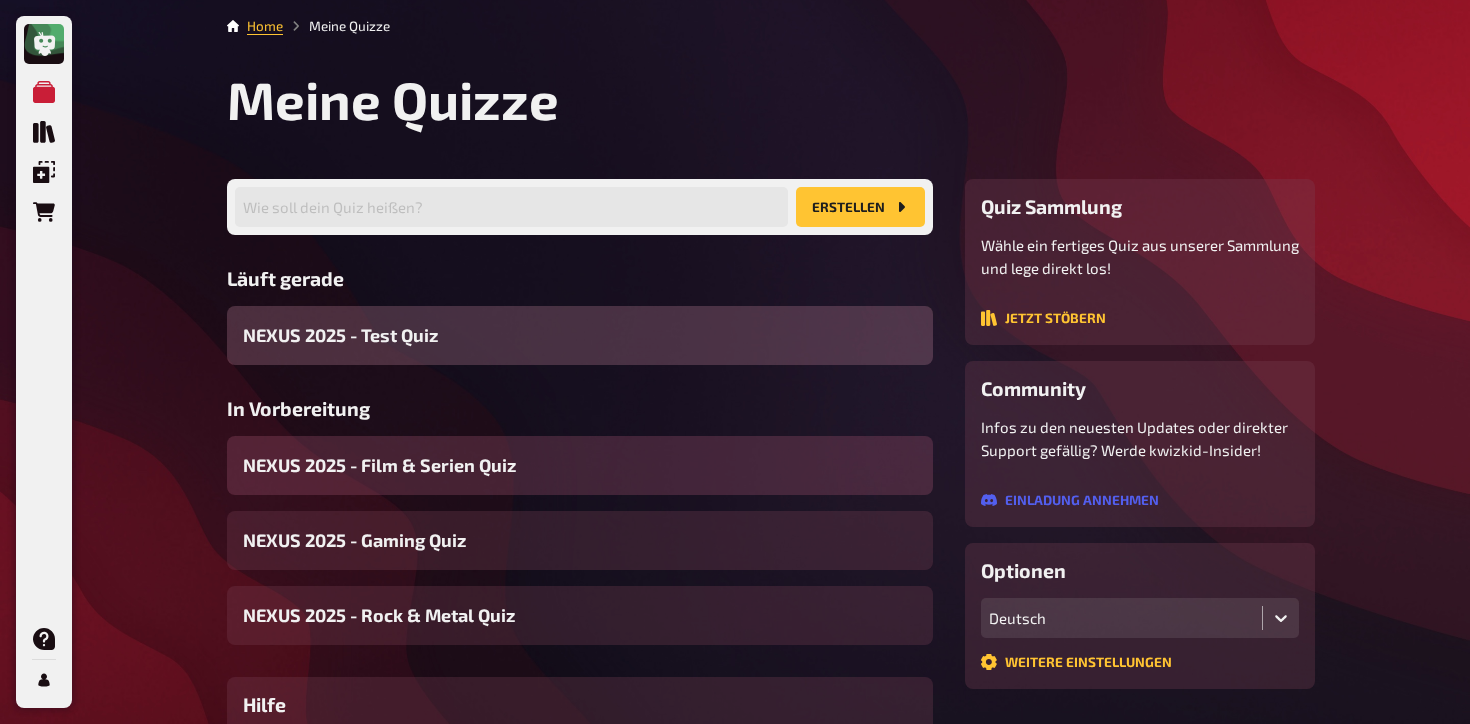 click on "NEXUS 2025 - Film & Serien Quiz" at bounding box center [379, 465] 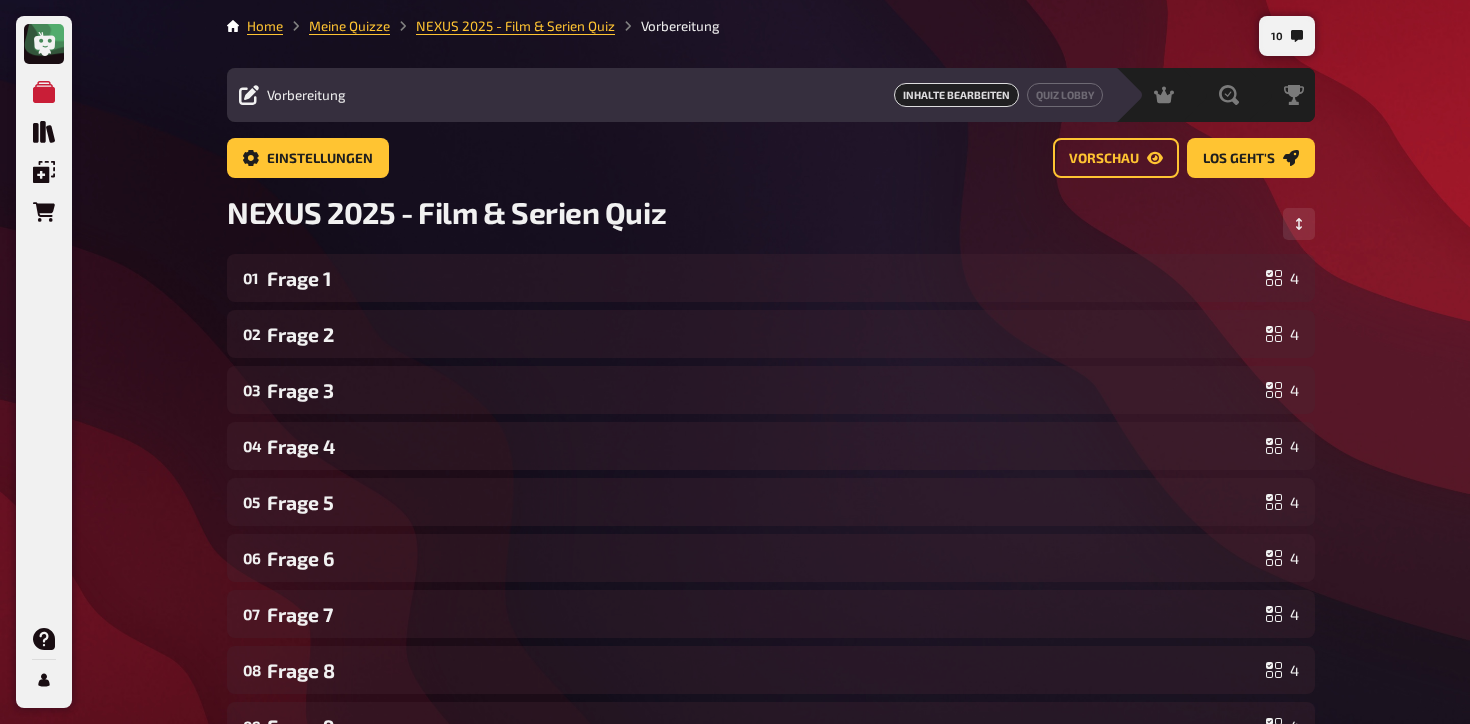 scroll, scrollTop: 19, scrollLeft: 0, axis: vertical 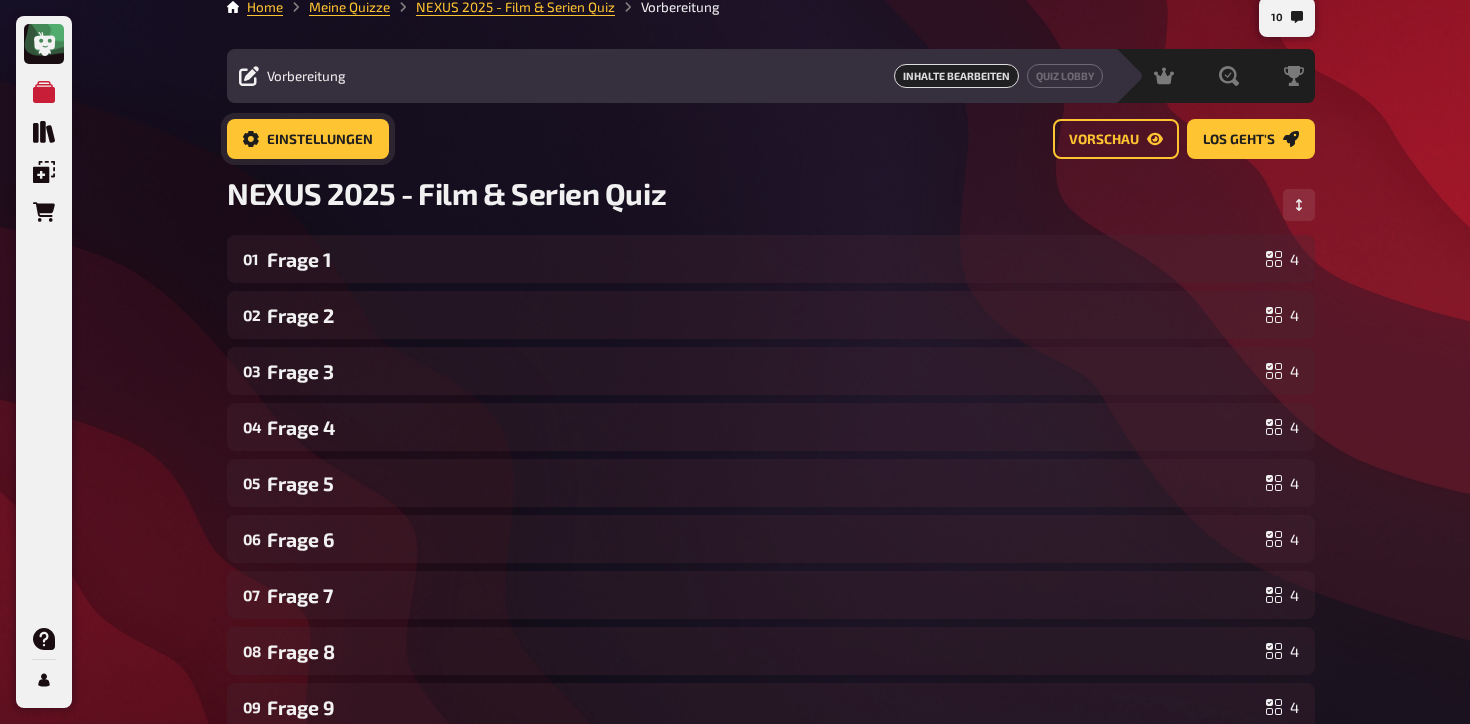 click on "Einstellungen" at bounding box center [320, 140] 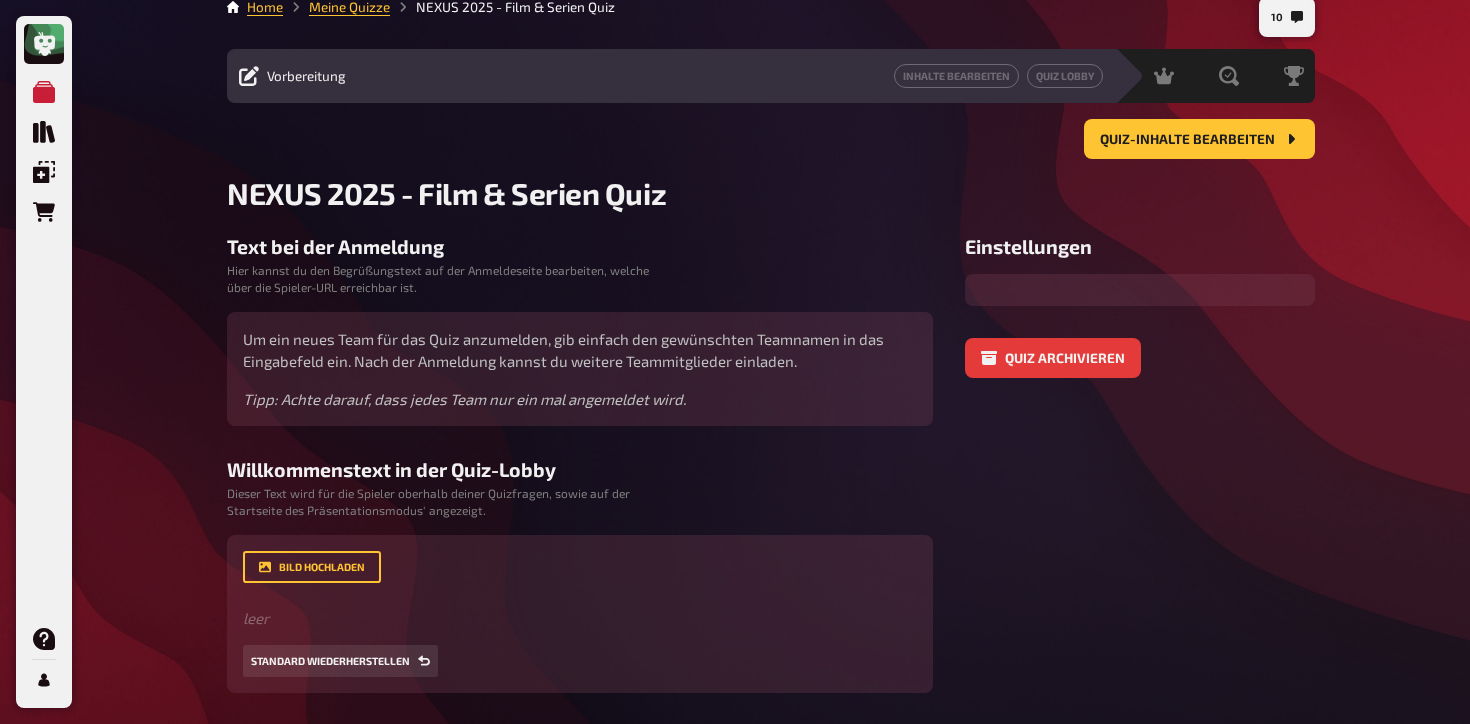 scroll, scrollTop: 0, scrollLeft: 0, axis: both 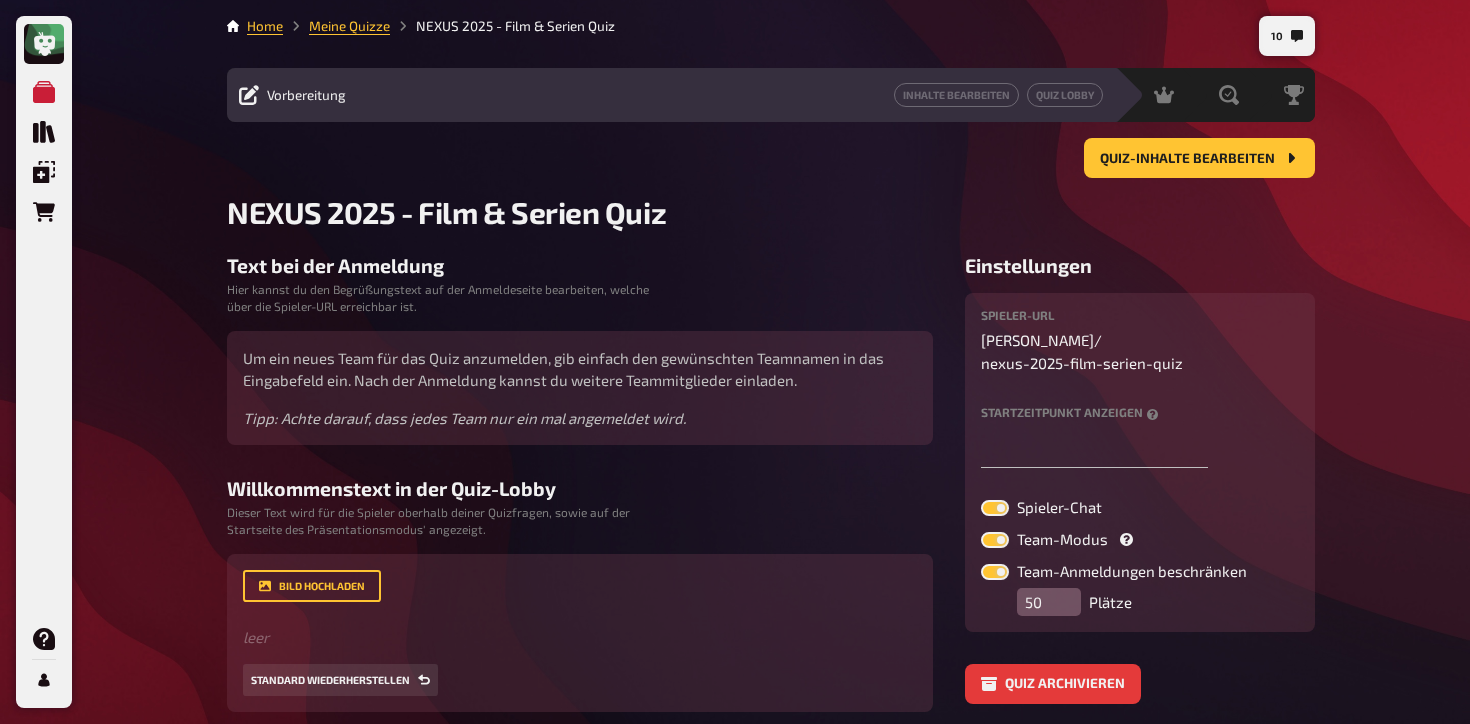 click at bounding box center (995, 540) 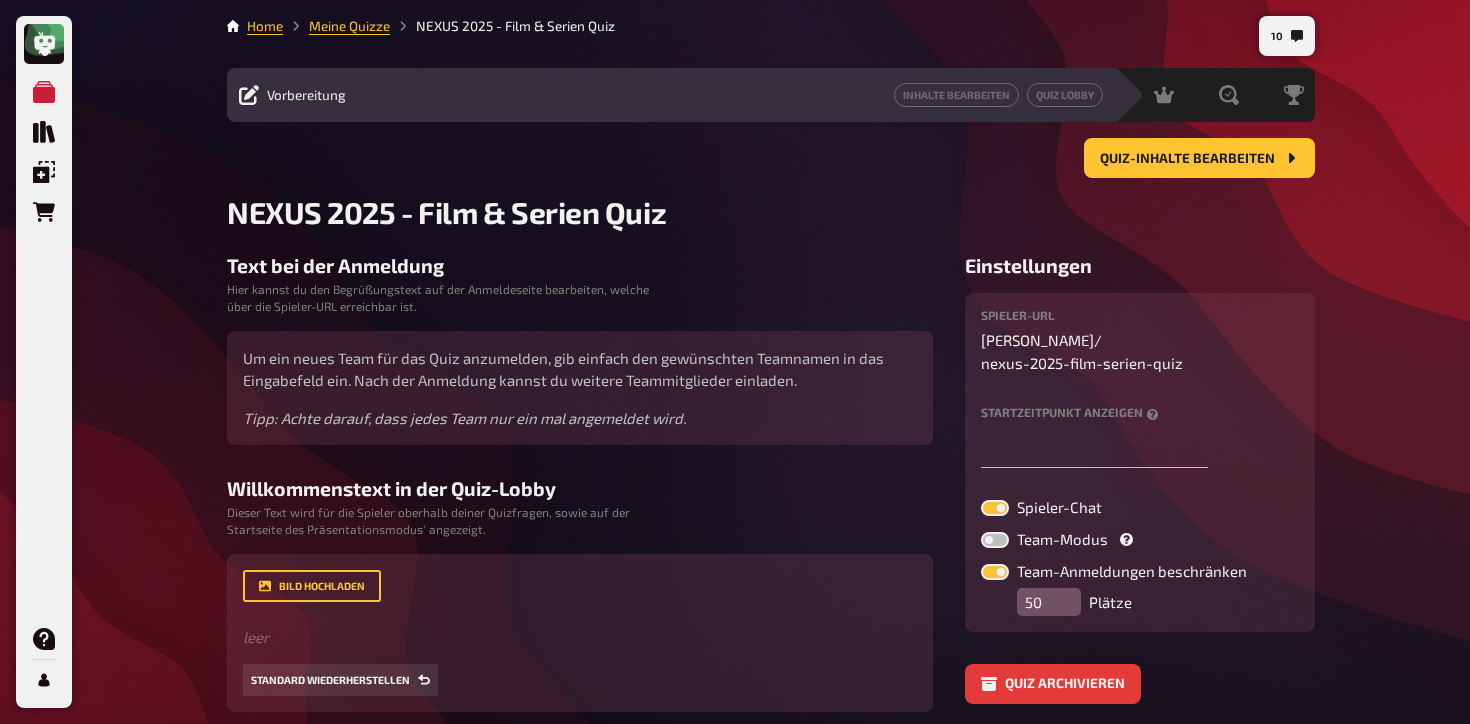 checkbox on "false" 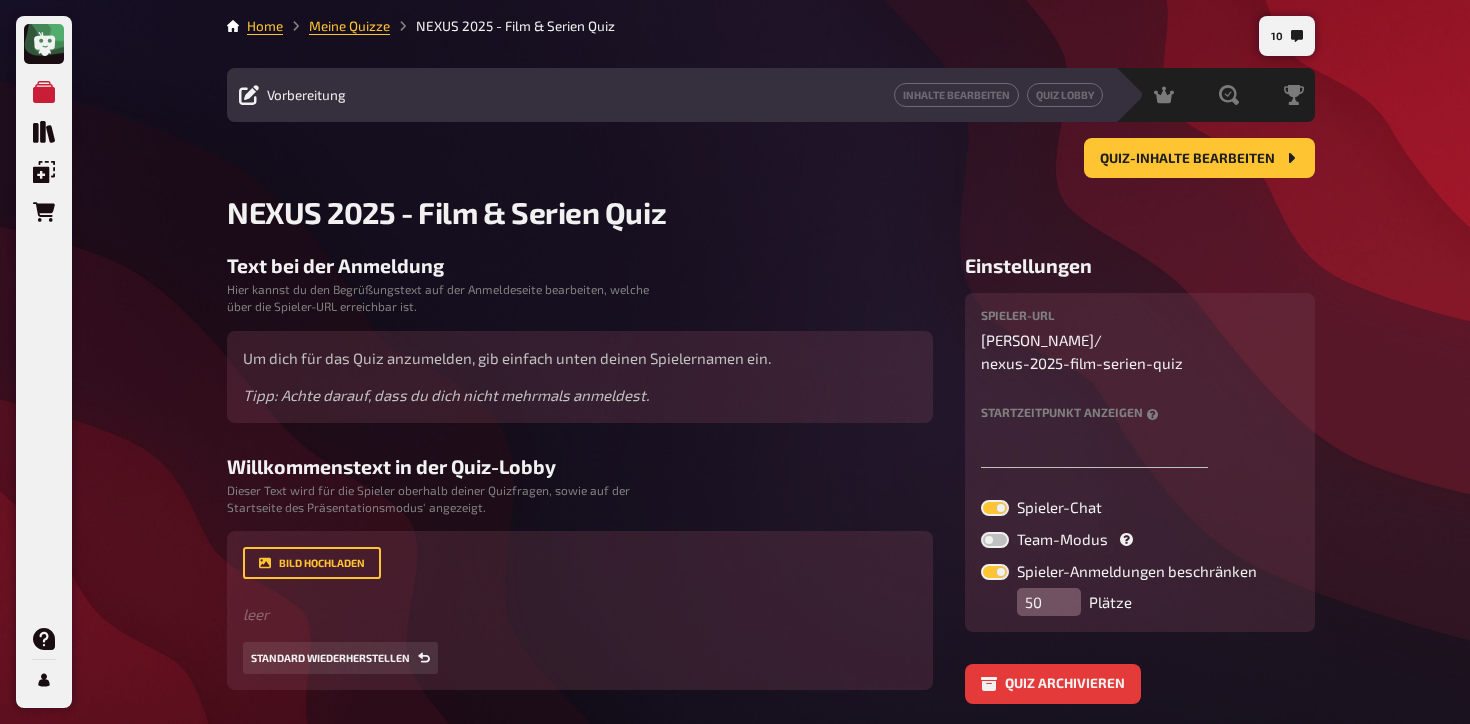 click at bounding box center [995, 572] 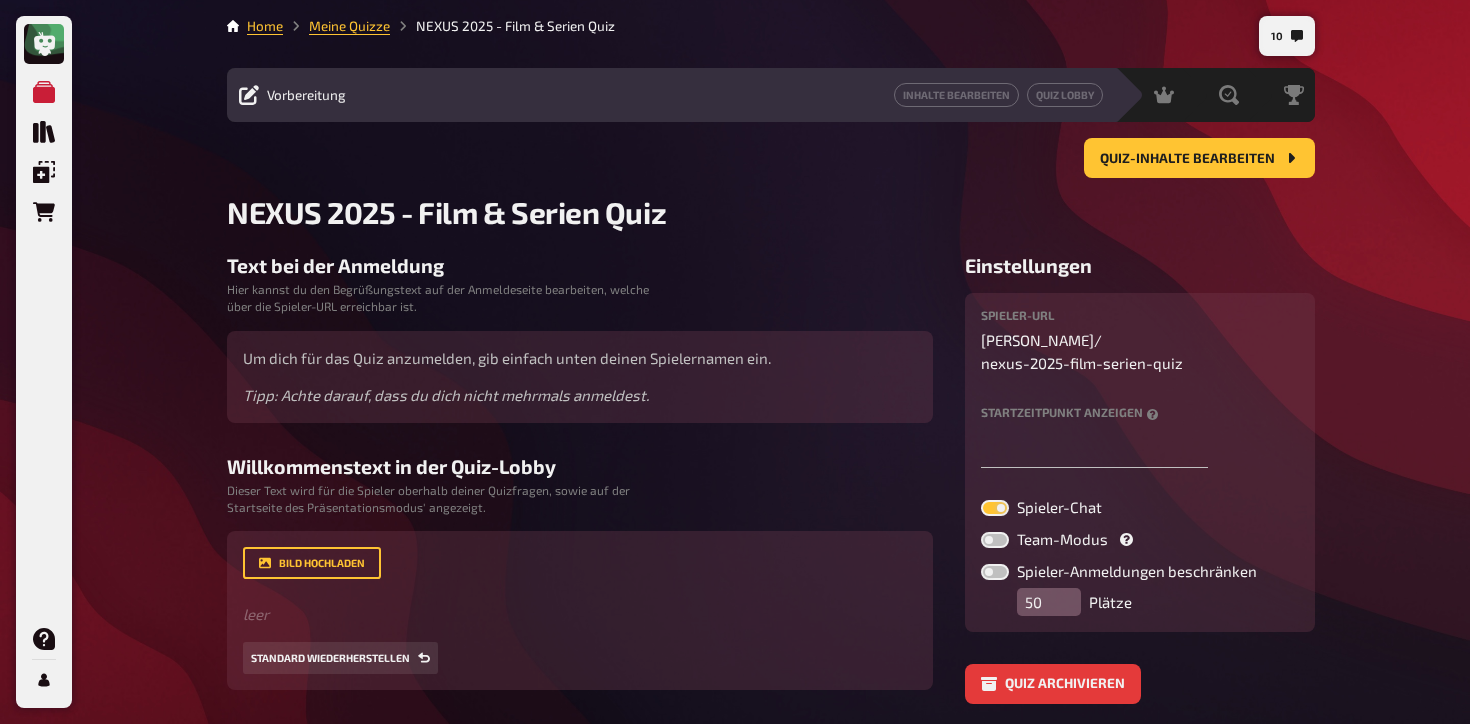 checkbox on "false" 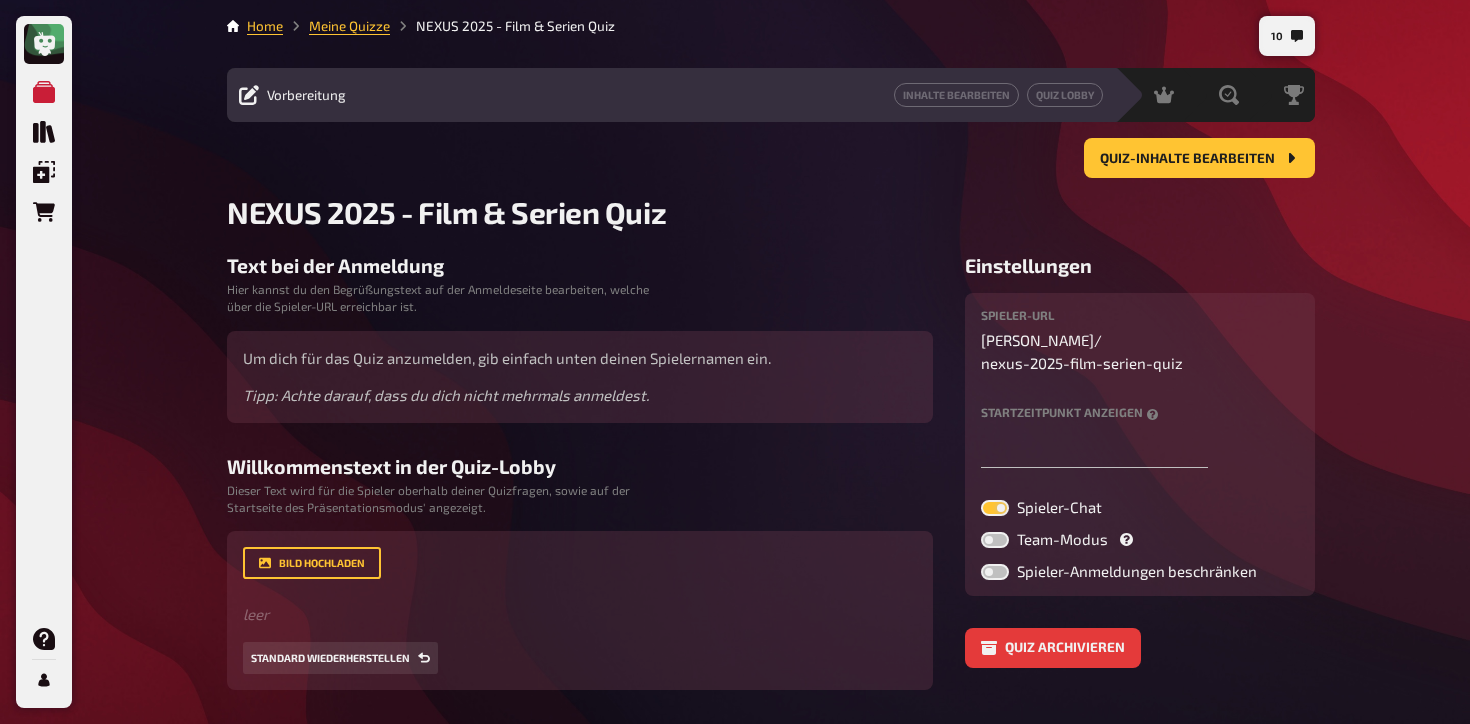 click on "Quiz archivieren" at bounding box center [1140, 648] 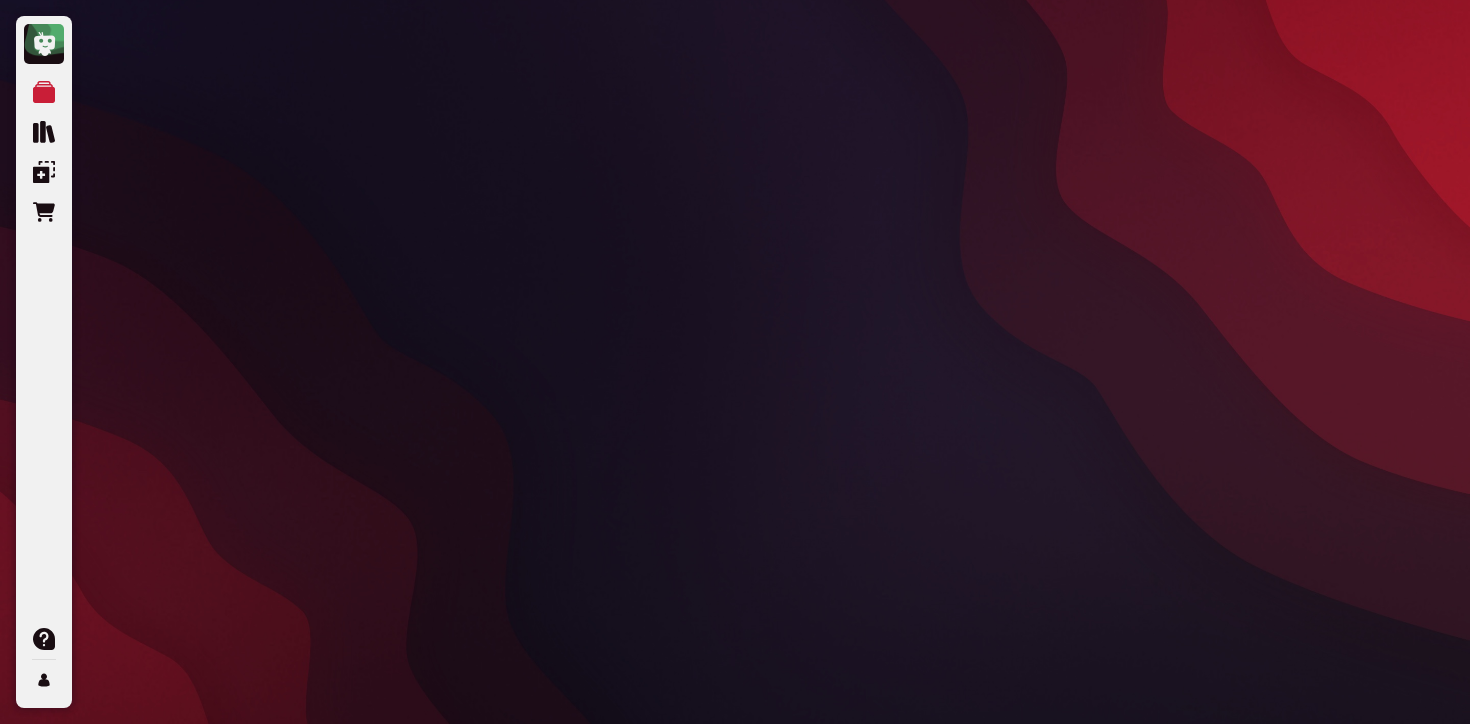scroll, scrollTop: 0, scrollLeft: 0, axis: both 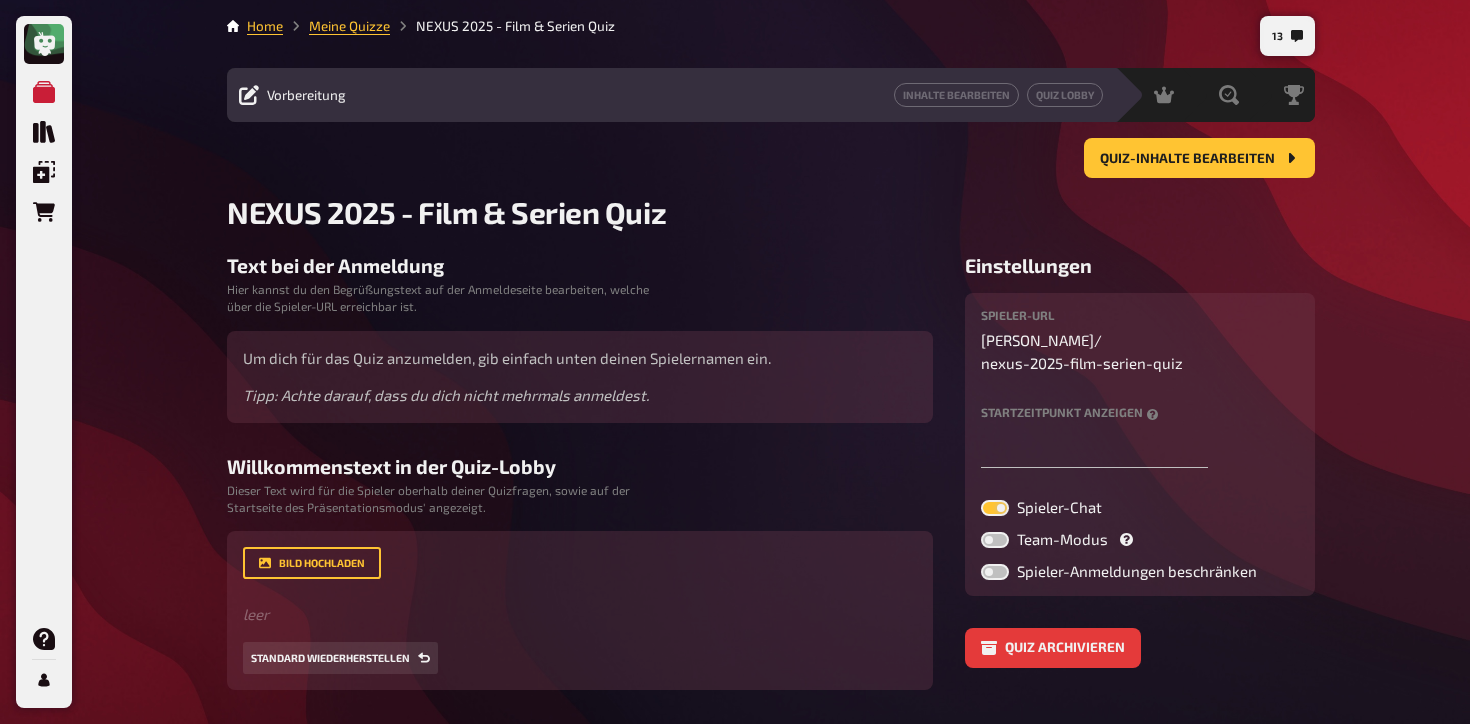 click on "Meine Quizze" at bounding box center (336, 26) 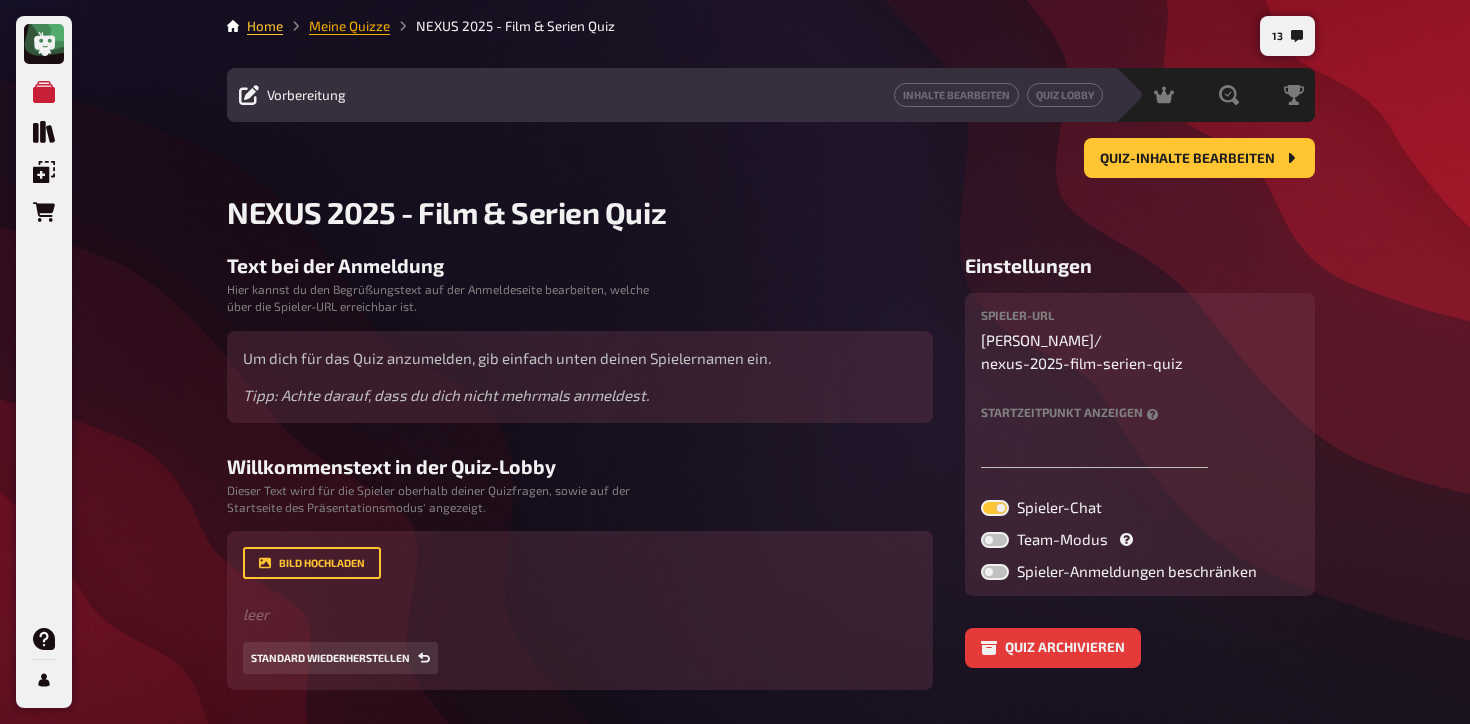 click on "Meine Quizze" at bounding box center [349, 26] 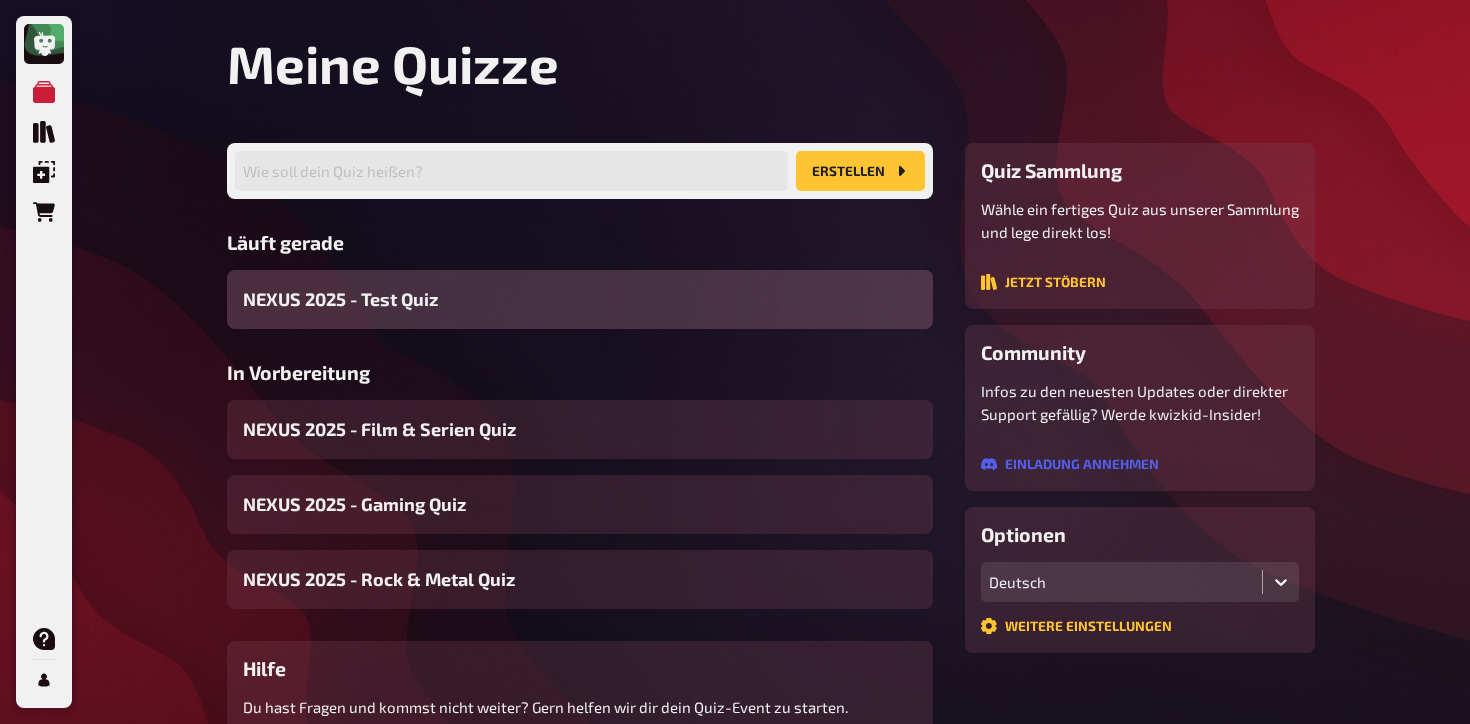 scroll, scrollTop: 43, scrollLeft: 0, axis: vertical 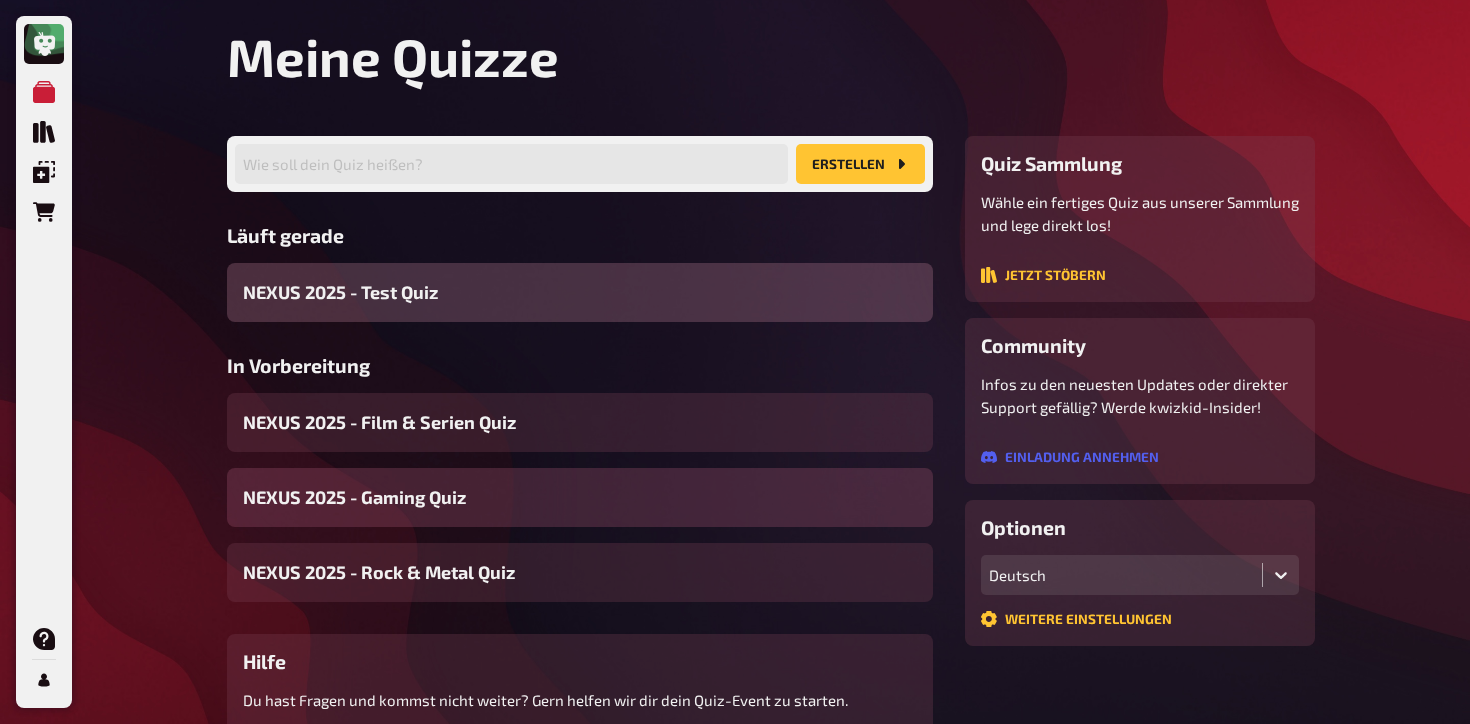 click on "NEXUS 2025 - Gaming Quiz" at bounding box center (354, 497) 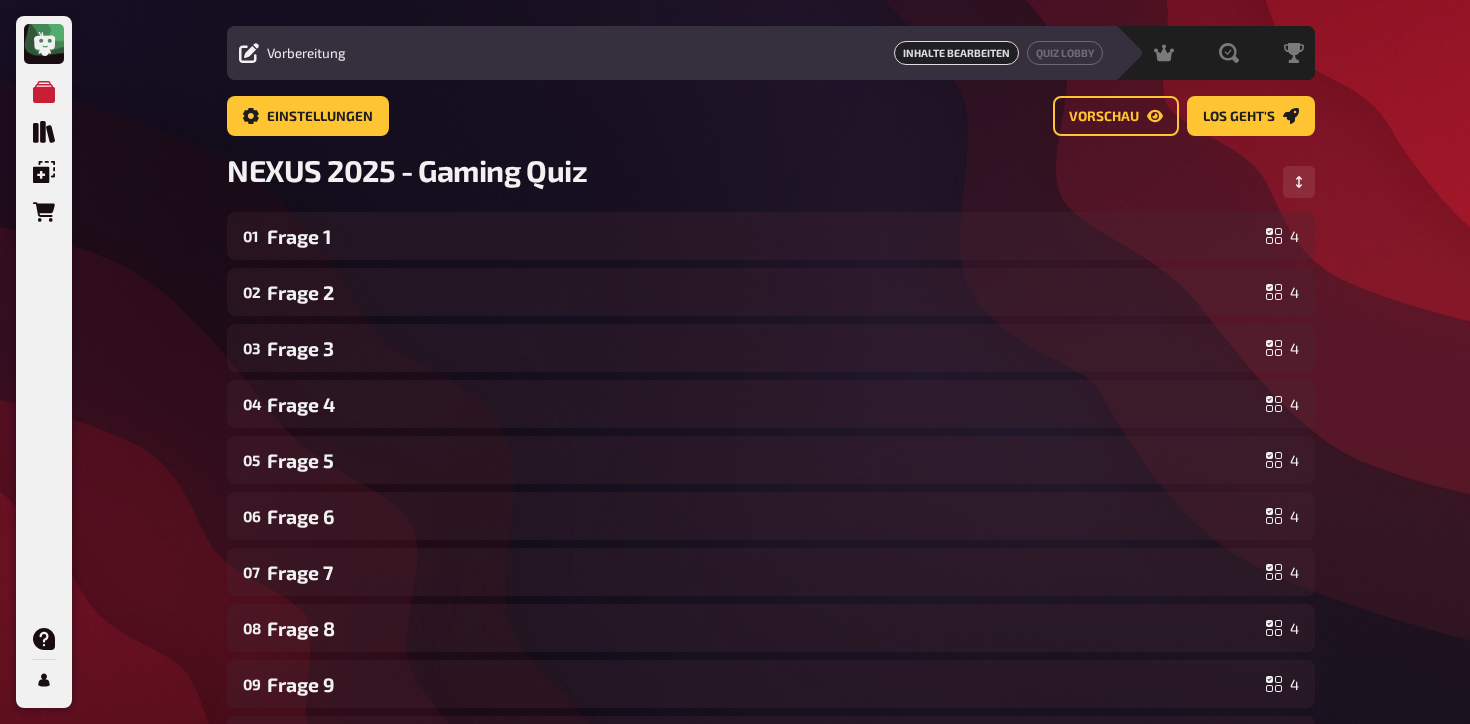 scroll, scrollTop: 49, scrollLeft: 0, axis: vertical 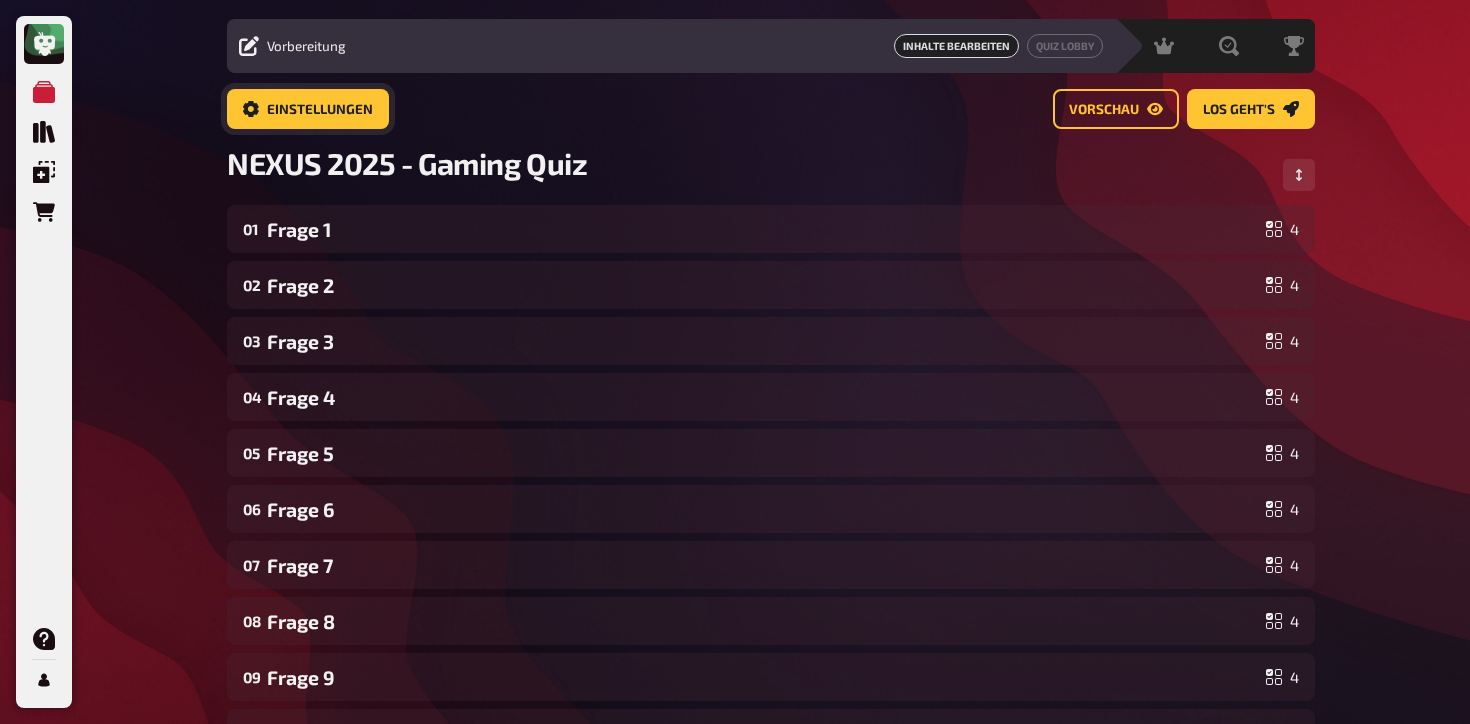 click on "Einstellungen" at bounding box center [320, 110] 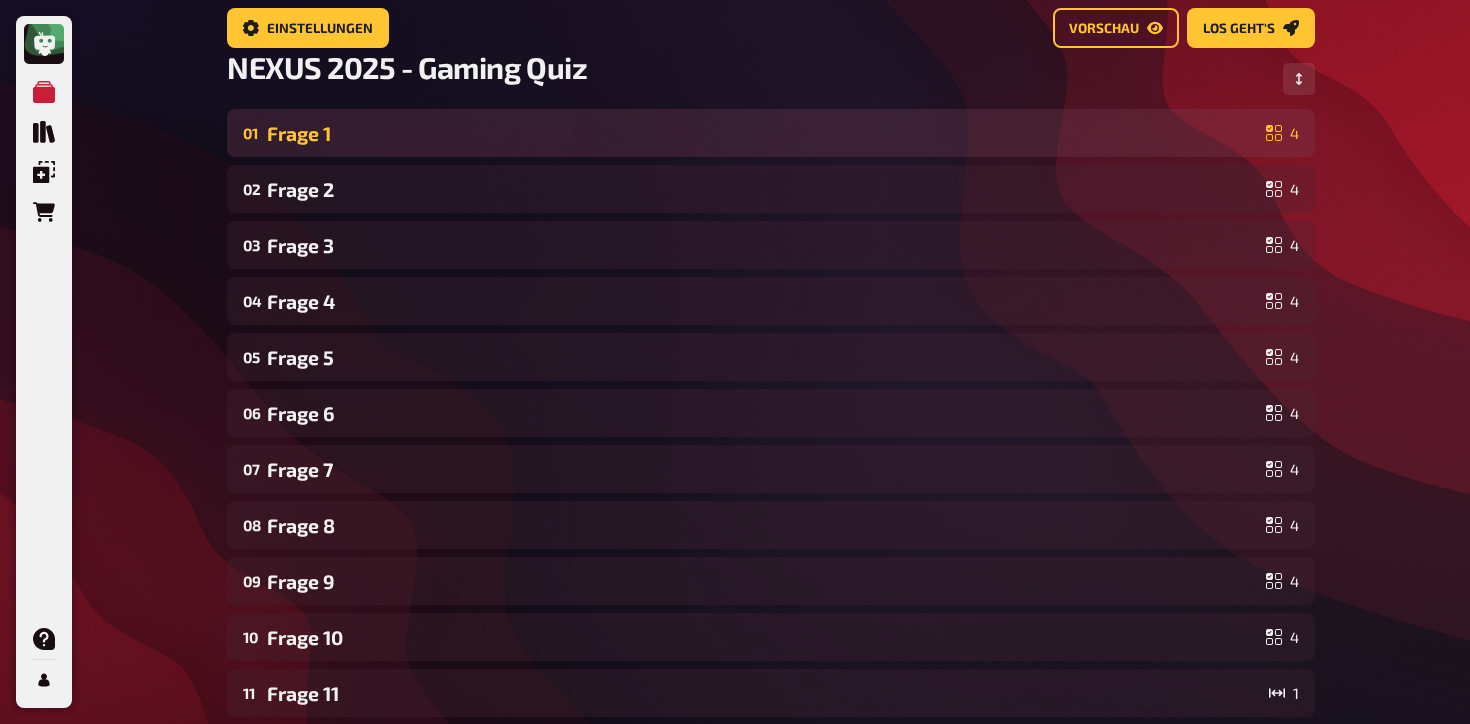 scroll, scrollTop: 0, scrollLeft: 0, axis: both 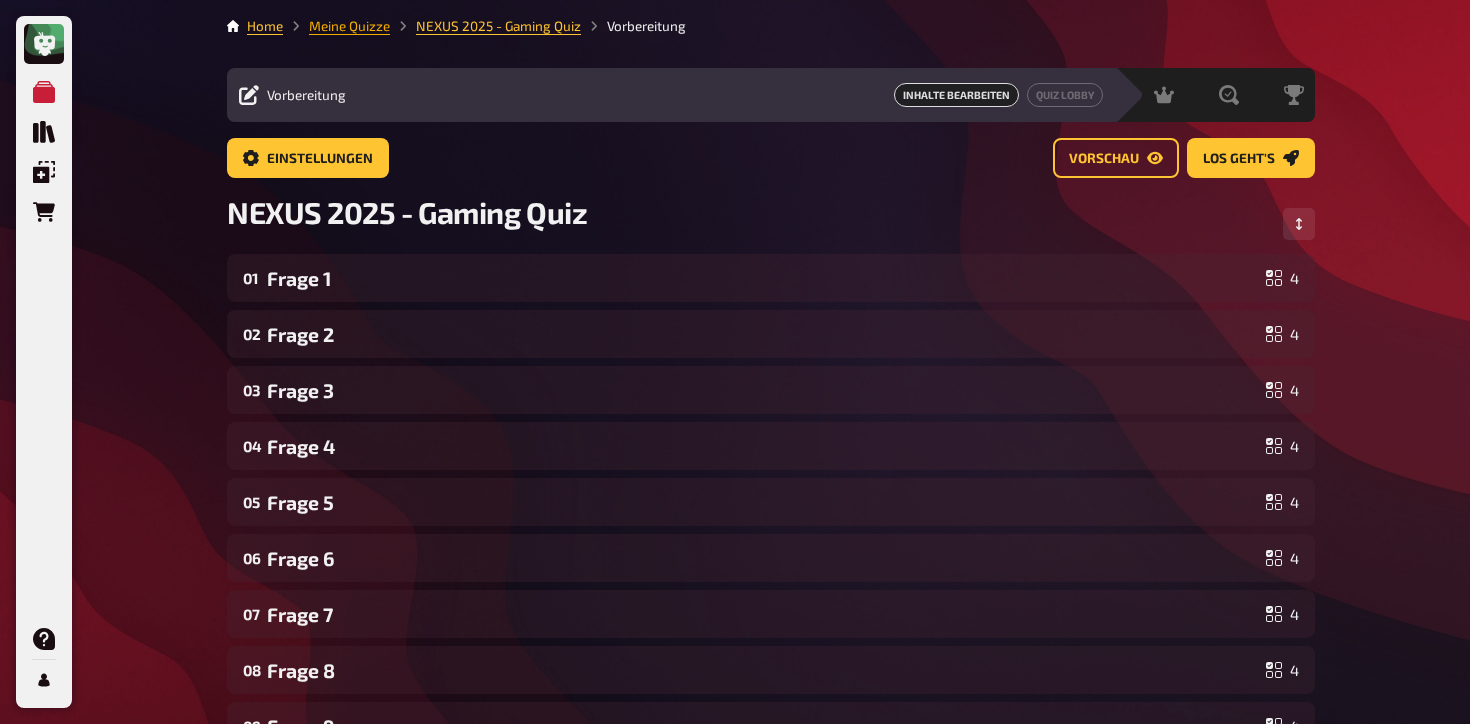 click on "Meine Quizze" at bounding box center (349, 26) 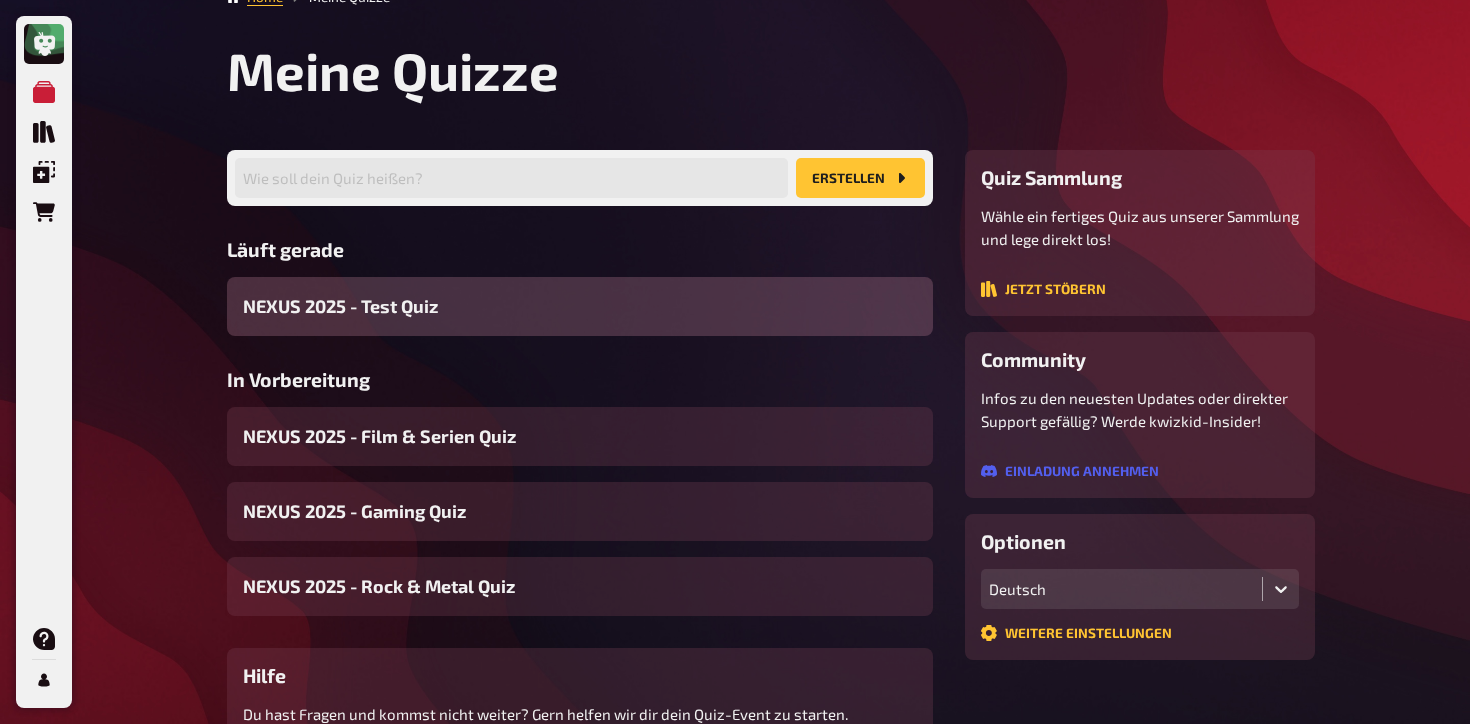 scroll, scrollTop: 0, scrollLeft: 0, axis: both 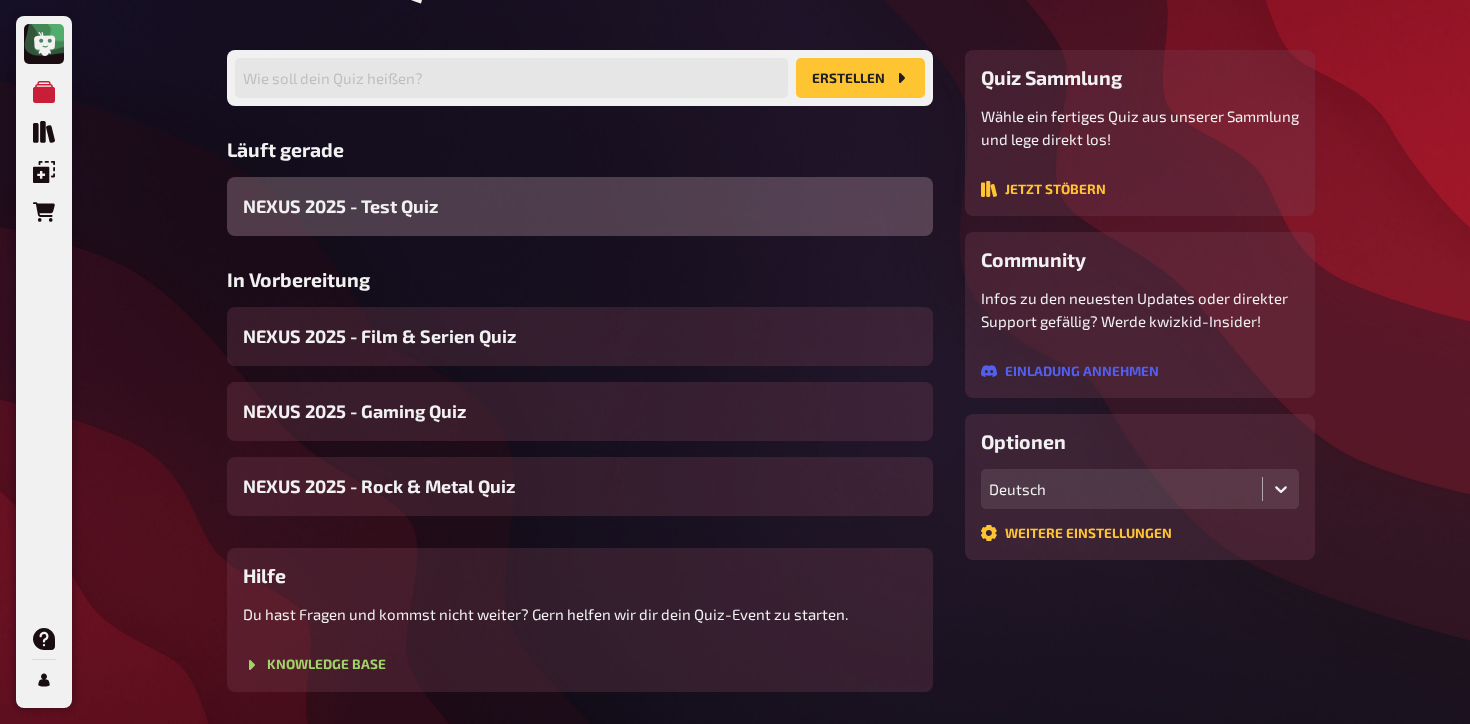 click on "NEXUS 2025 - Test Quiz" at bounding box center (340, 206) 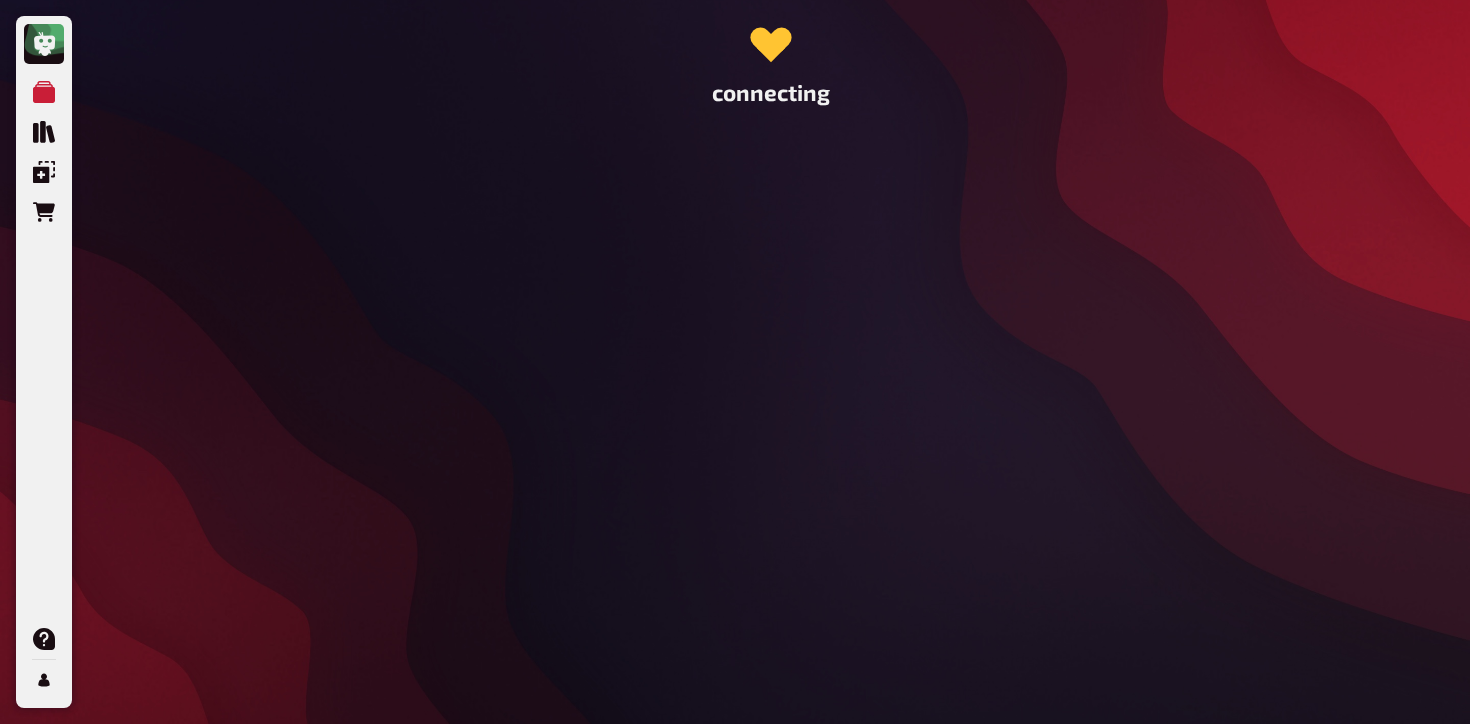 scroll, scrollTop: 0, scrollLeft: 0, axis: both 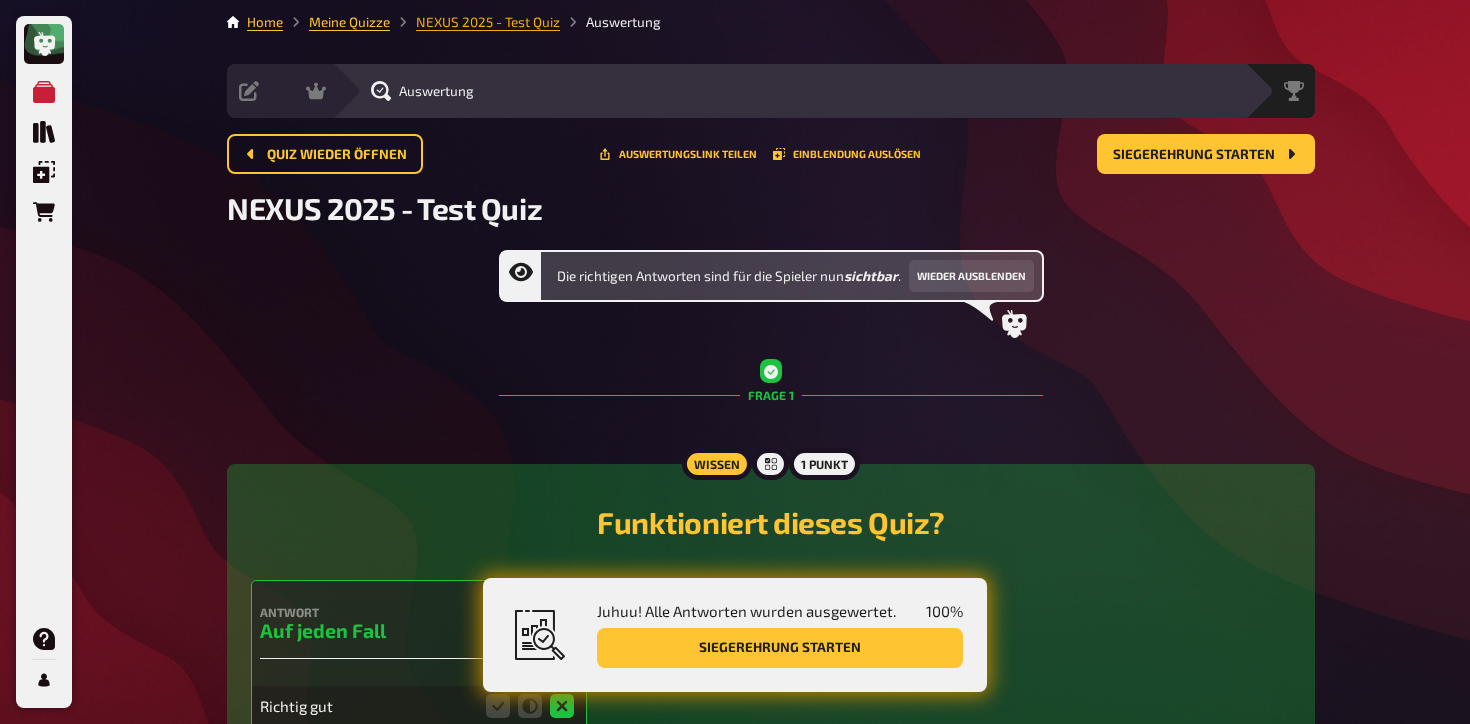 click on "NEXUS 2025 - Test Quiz" at bounding box center [488, 22] 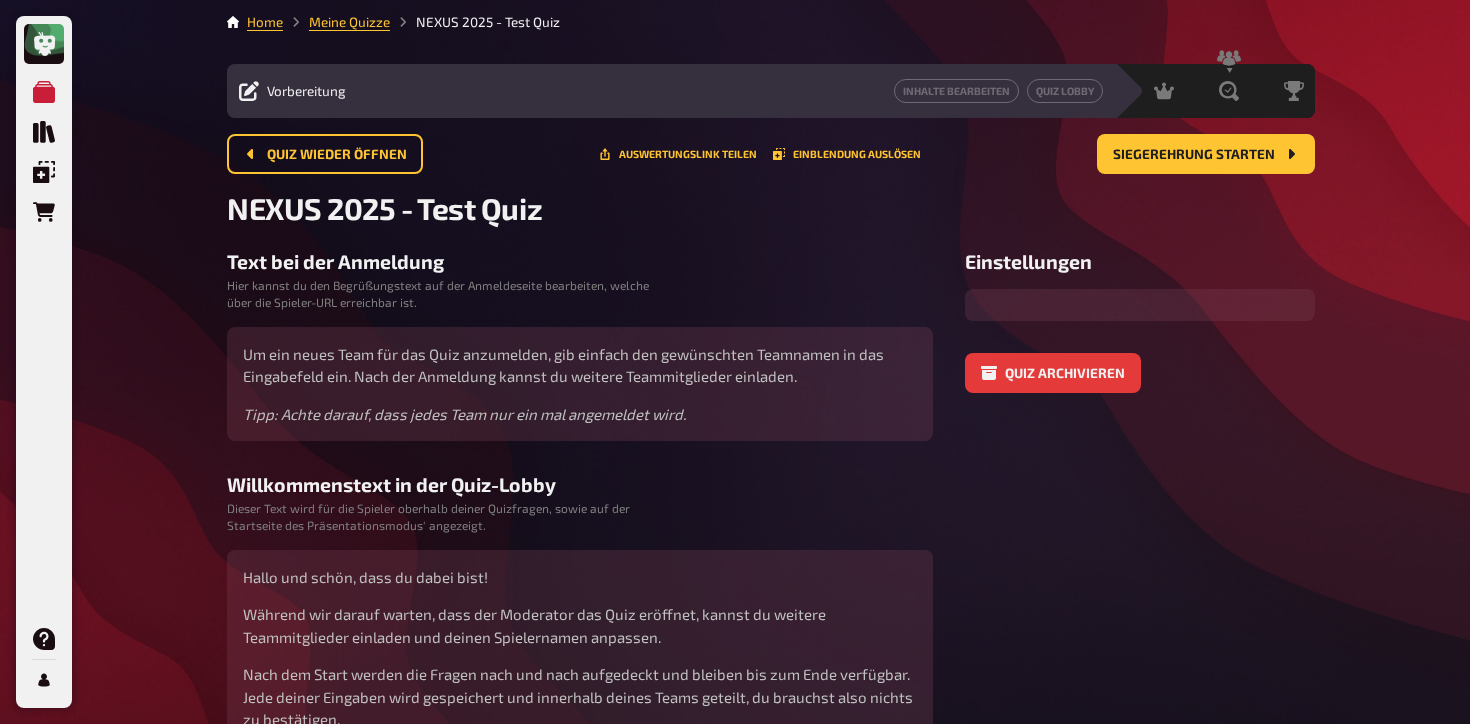 scroll, scrollTop: 0, scrollLeft: 0, axis: both 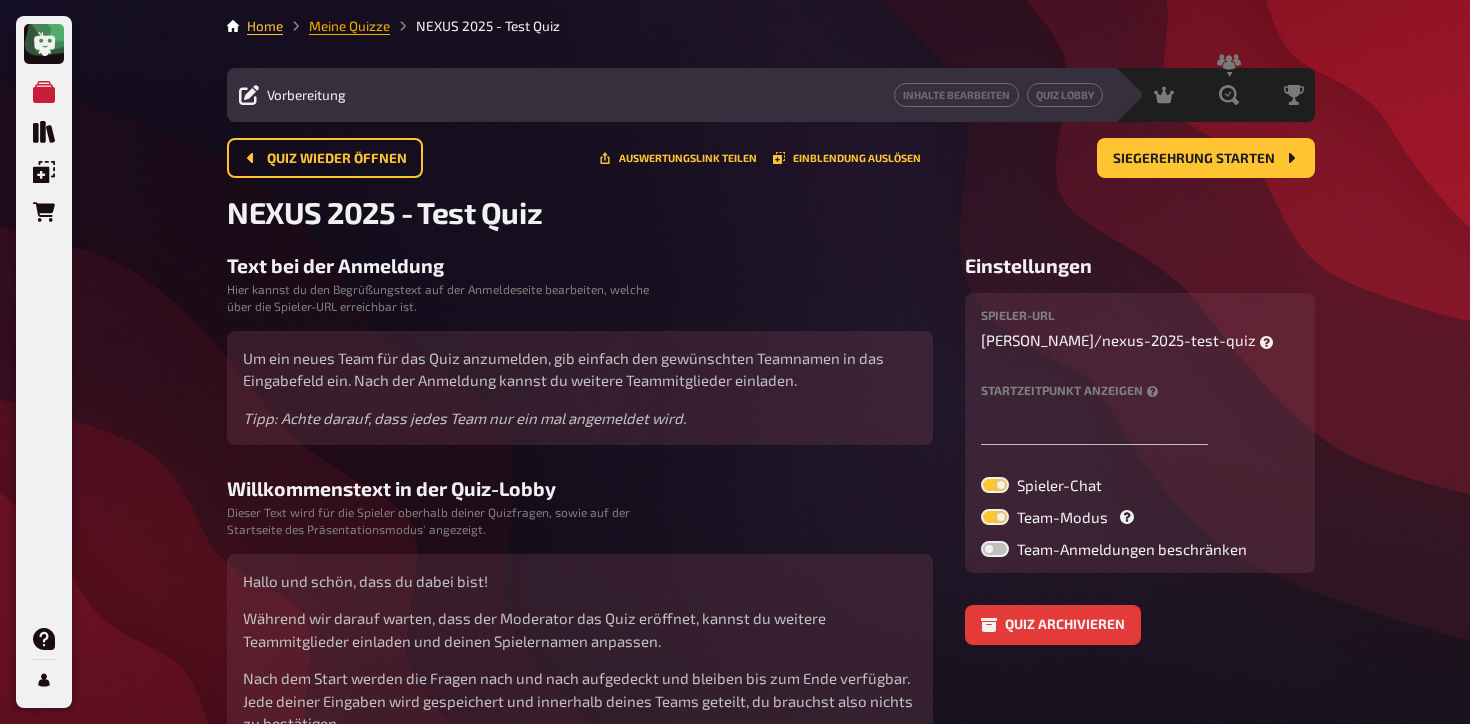 click on "Meine Quizze" at bounding box center (349, 26) 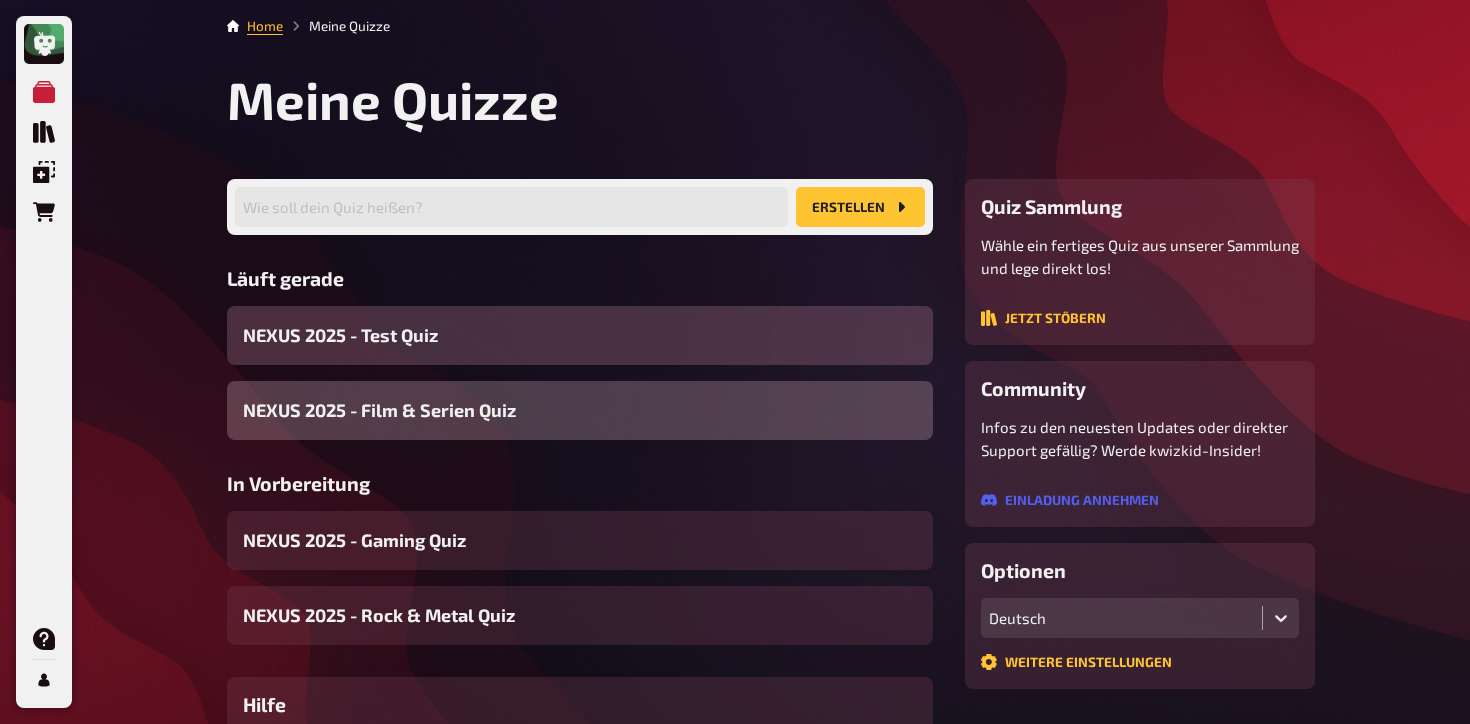 click on "NEXUS 2025 - Film & Serien Quiz" at bounding box center (379, 410) 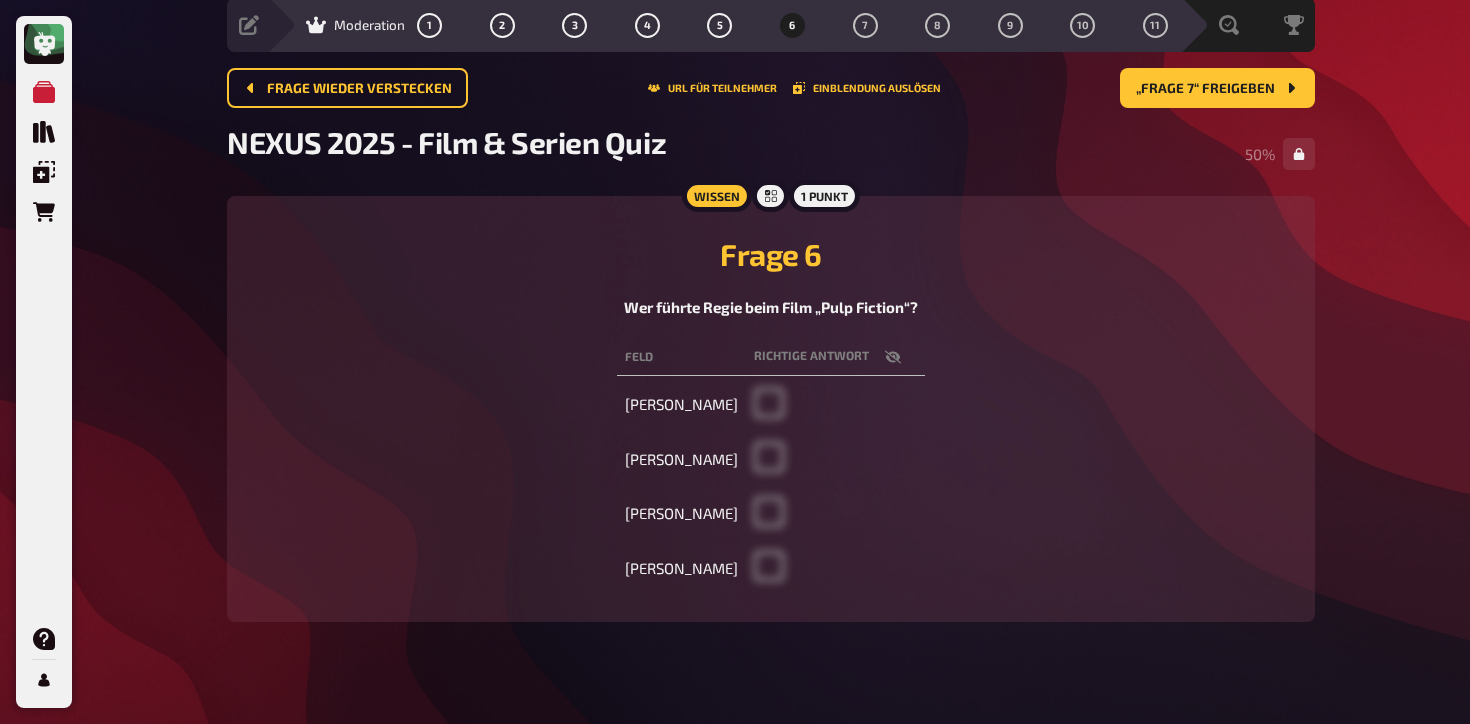 scroll, scrollTop: 83, scrollLeft: 0, axis: vertical 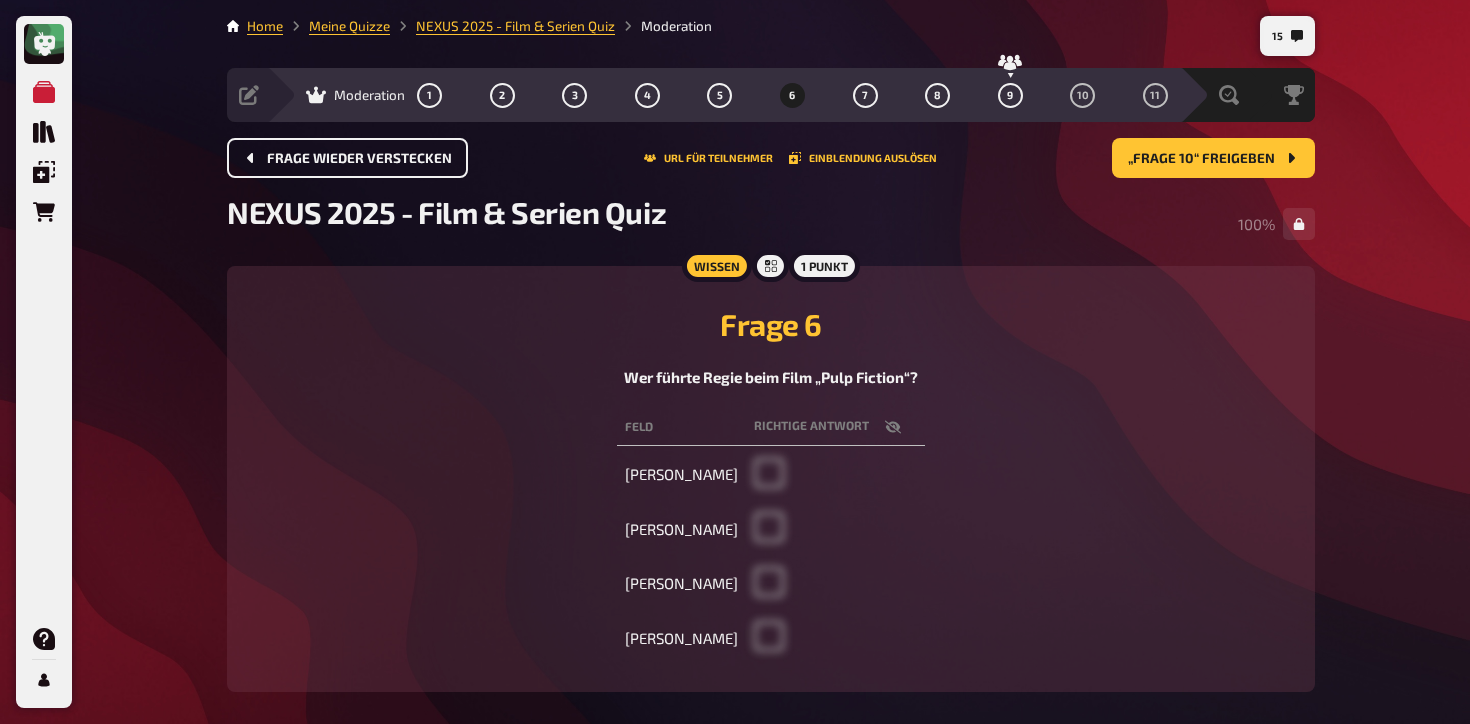click on "Frage wieder verstecken" at bounding box center [359, 159] 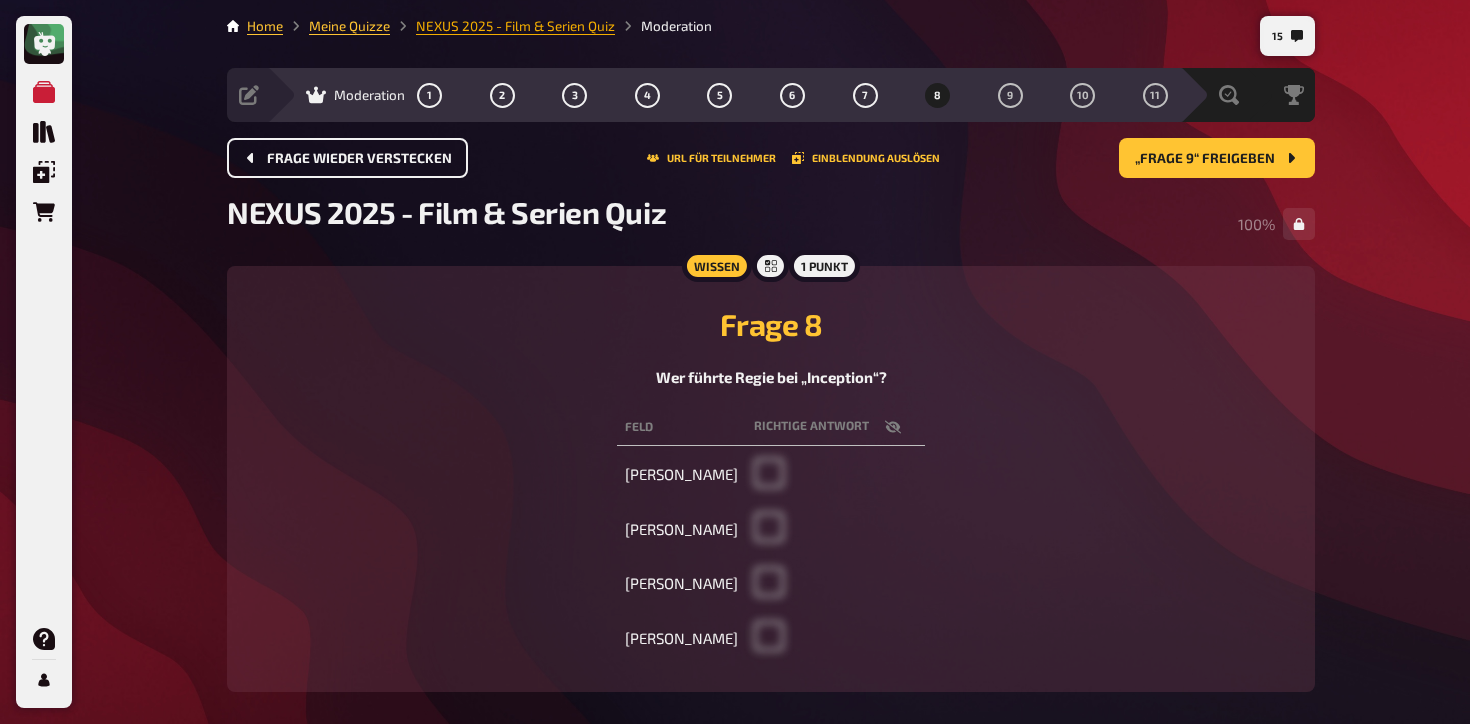 click on "NEXUS 2025 - Film & Serien Quiz" at bounding box center (515, 26) 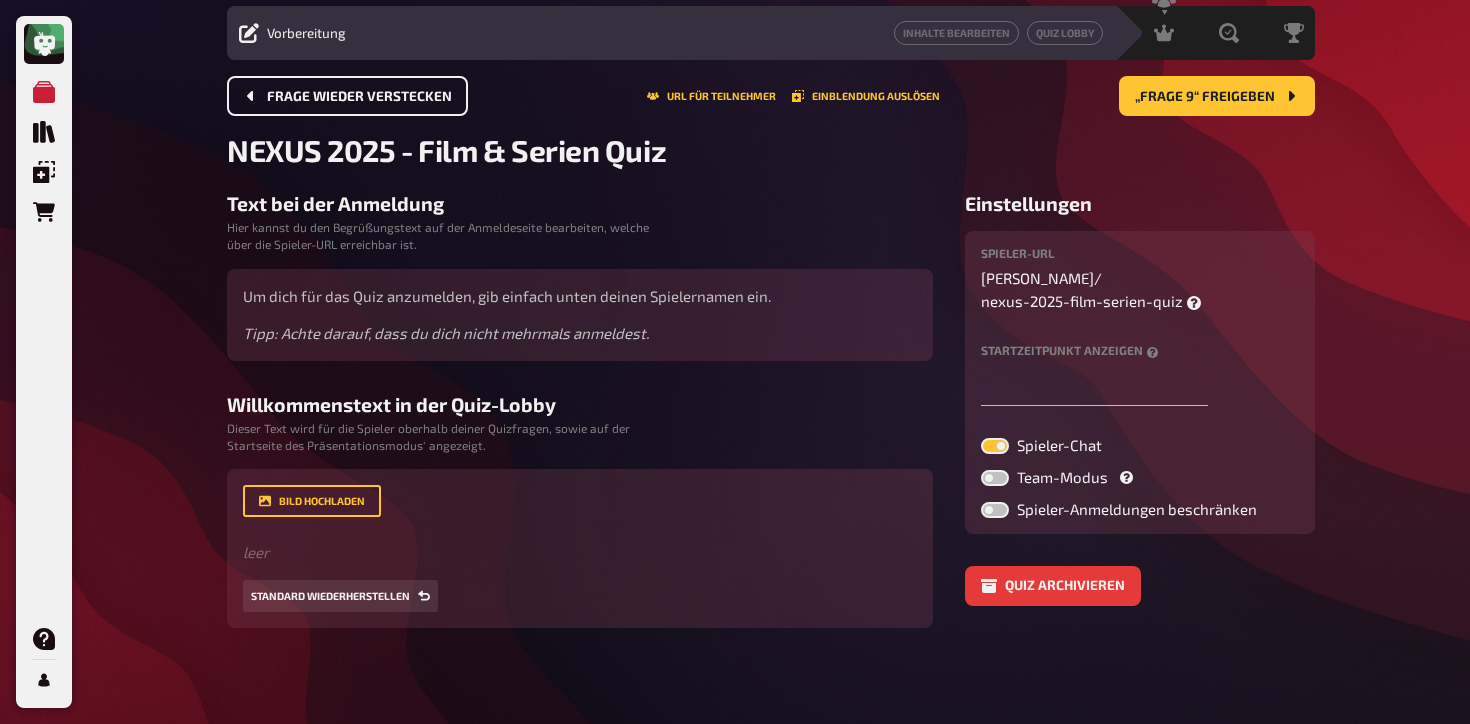 scroll, scrollTop: 0, scrollLeft: 0, axis: both 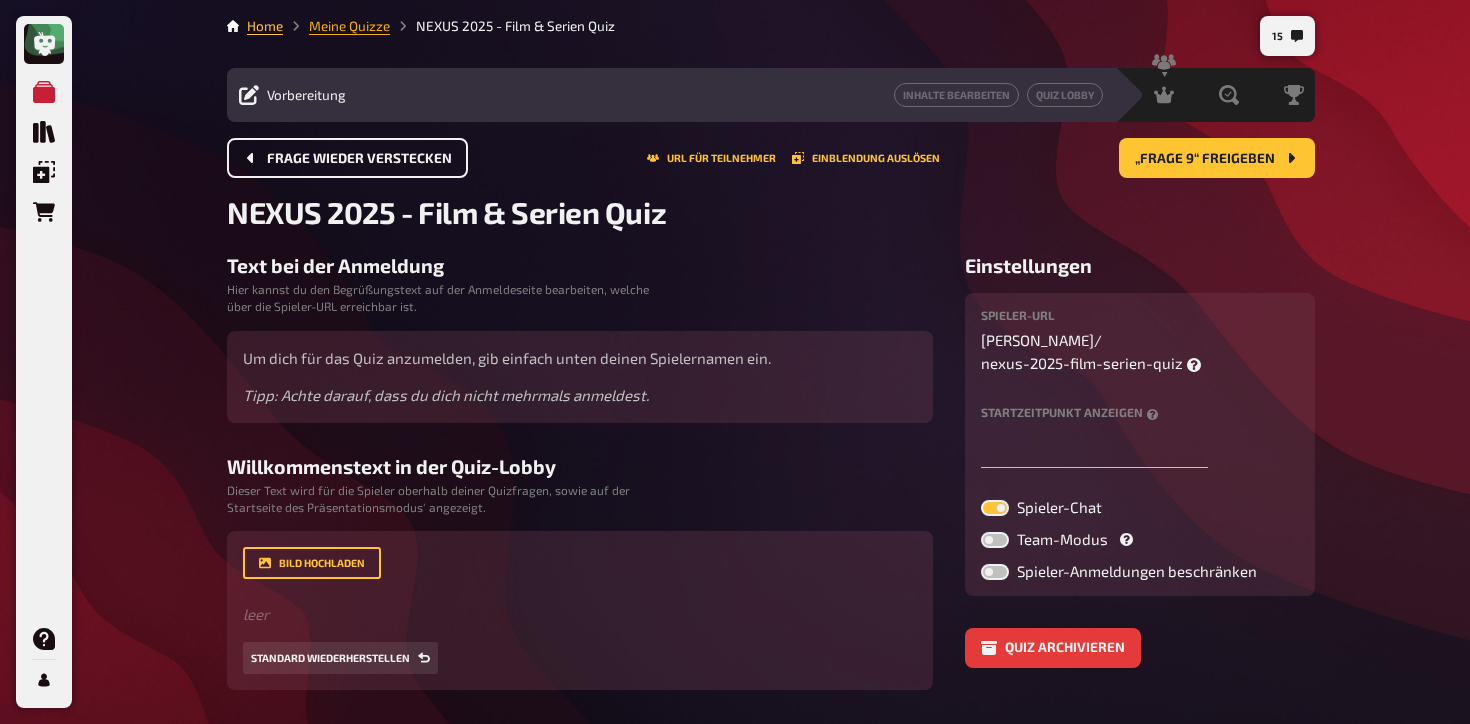 click on "Meine Quizze" at bounding box center [349, 26] 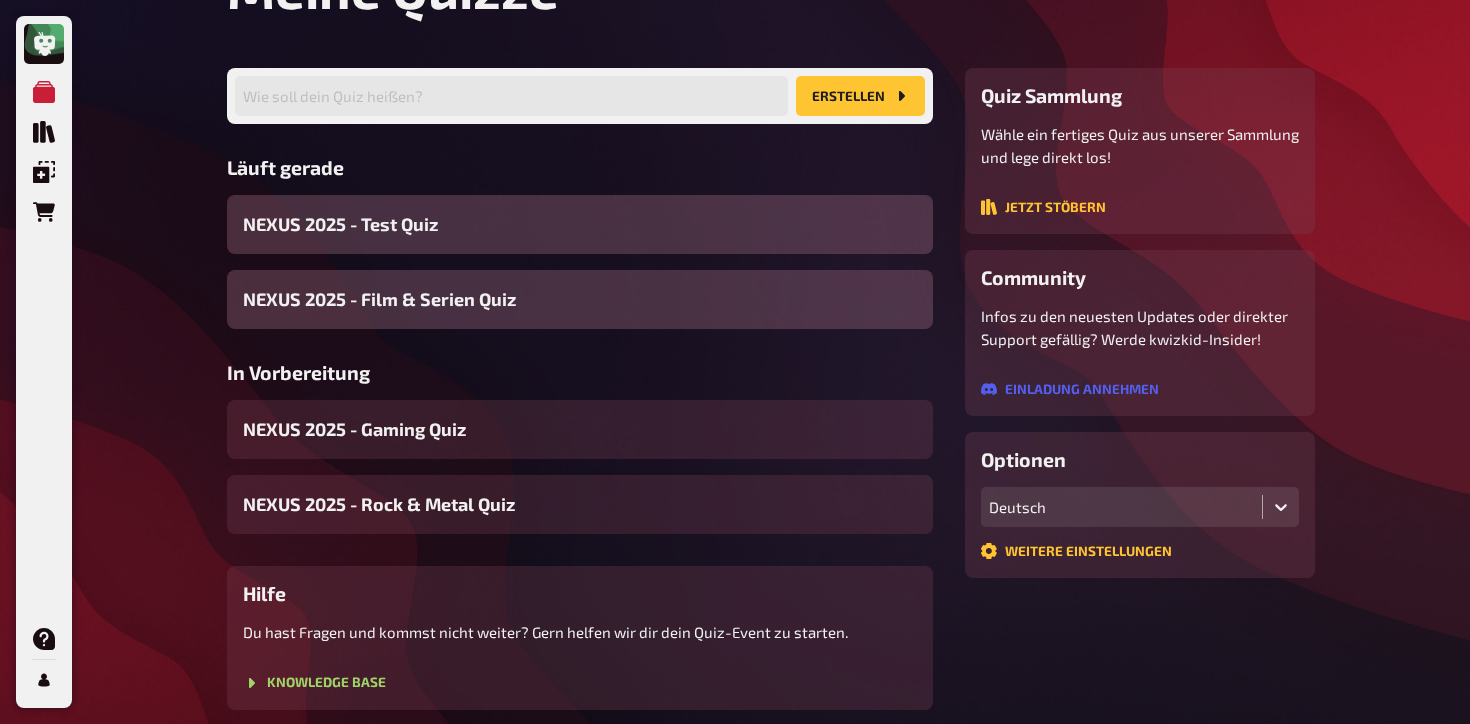 scroll, scrollTop: 112, scrollLeft: 0, axis: vertical 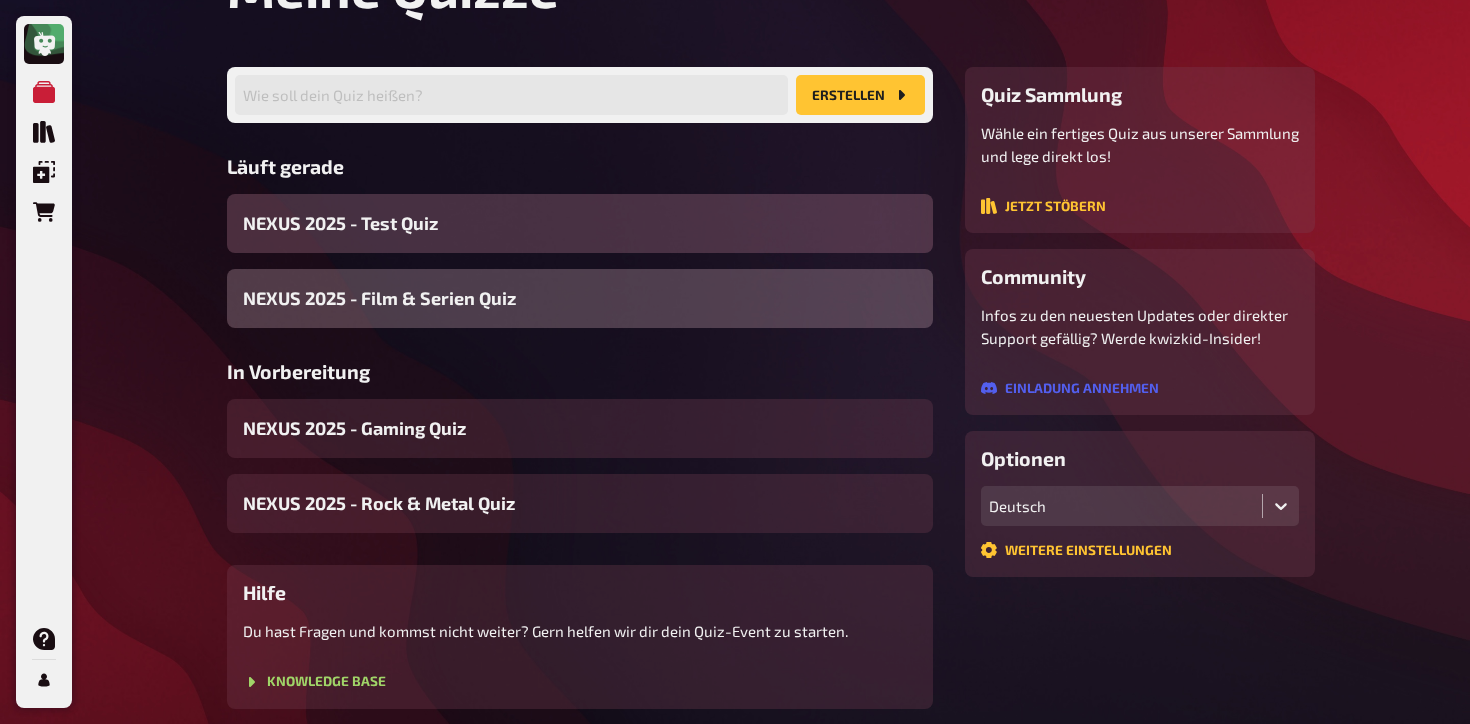 click on "NEXUS 2025 - Film & Serien Quiz" at bounding box center (379, 298) 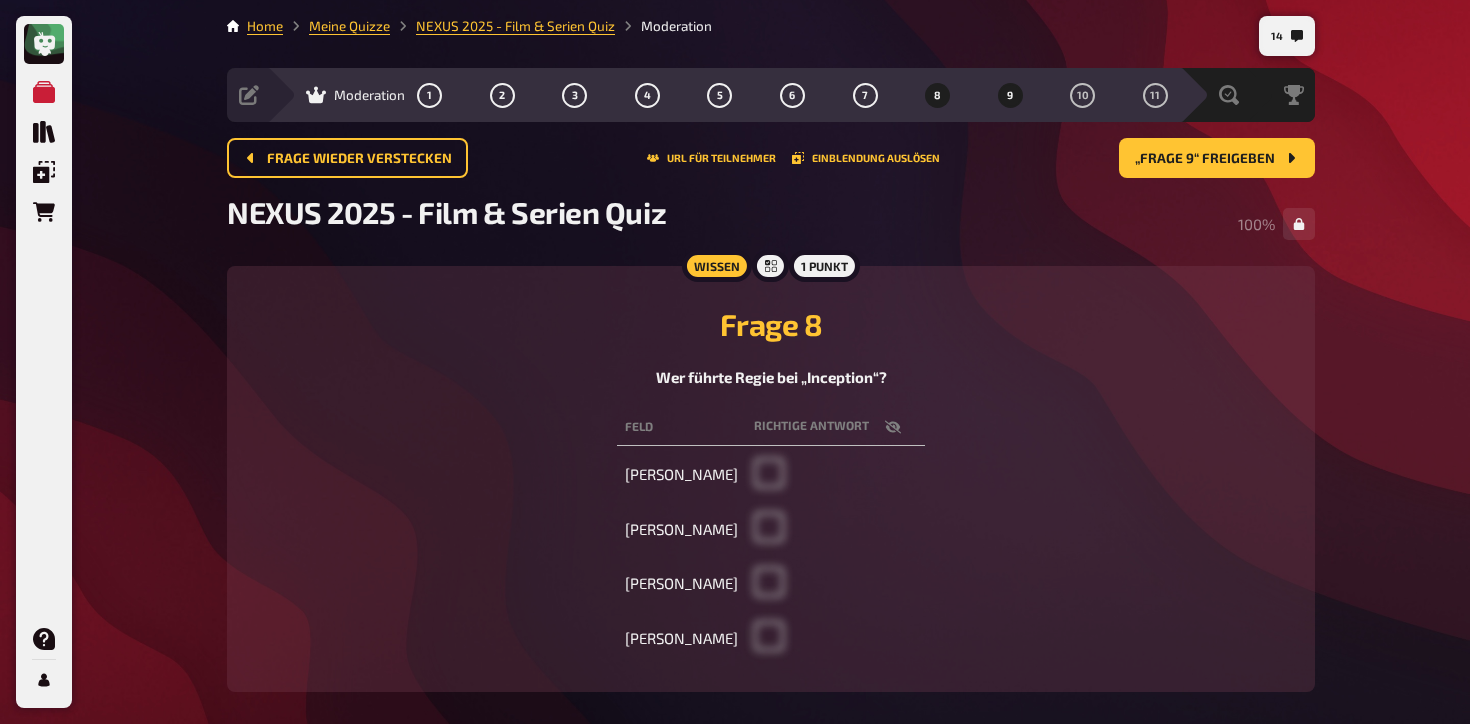 click on "9" at bounding box center [1010, 95] 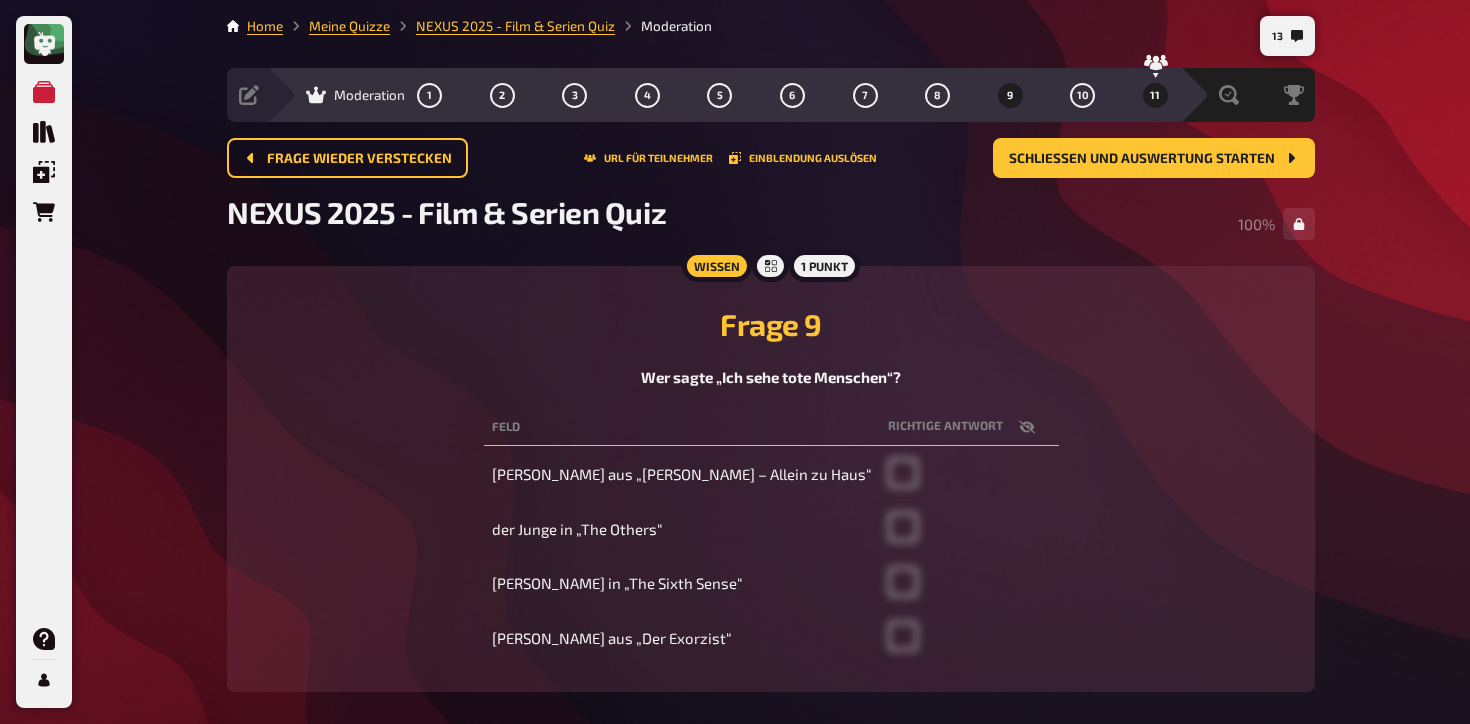 click on "11" at bounding box center (1155, 95) 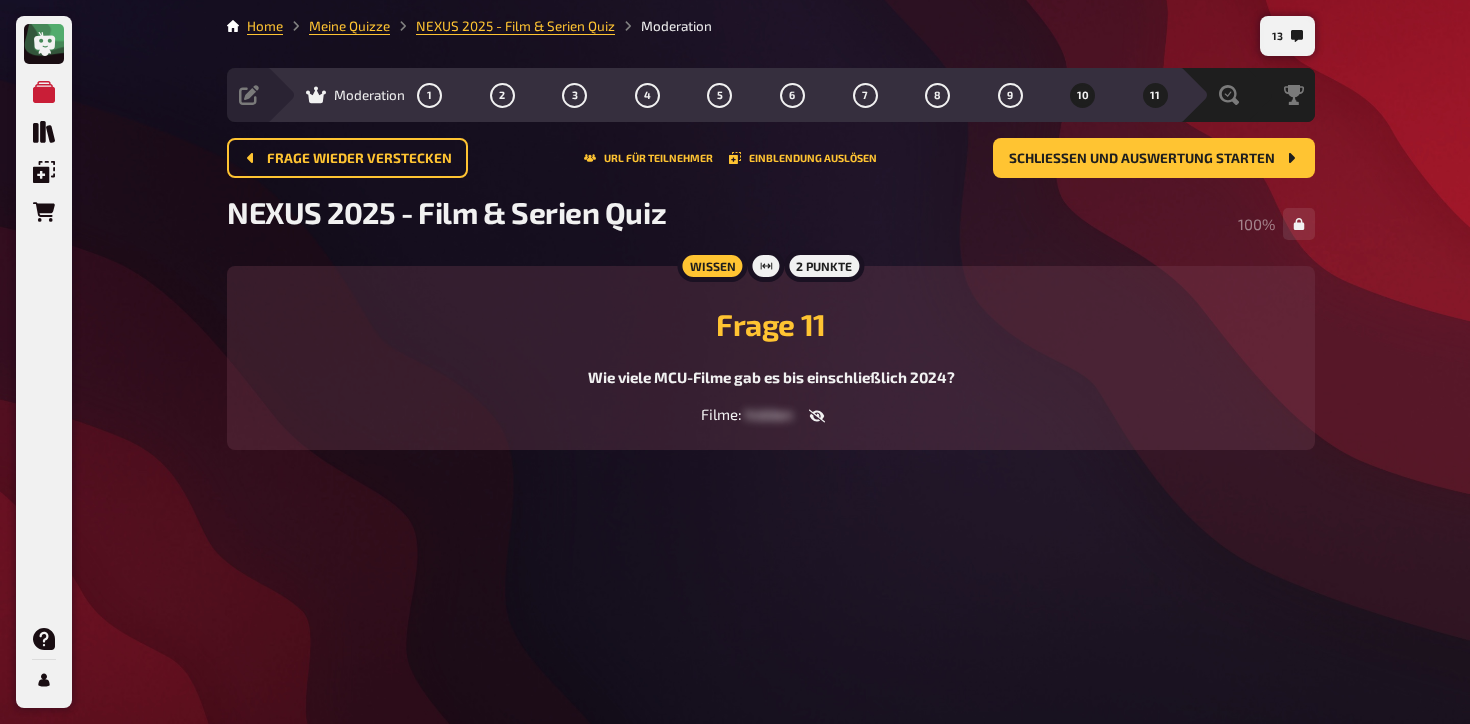 click on "10" at bounding box center [1083, 95] 